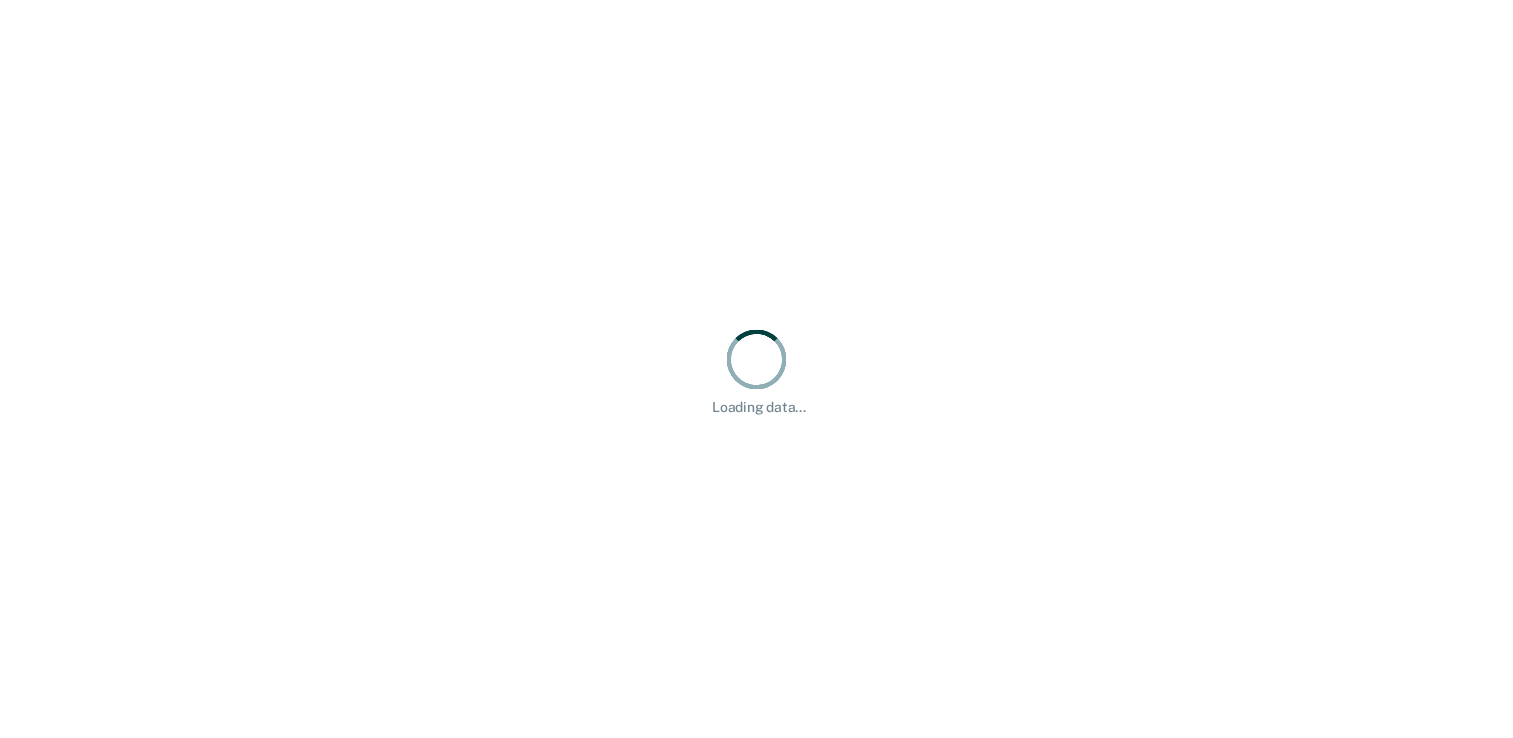 scroll, scrollTop: 0, scrollLeft: 0, axis: both 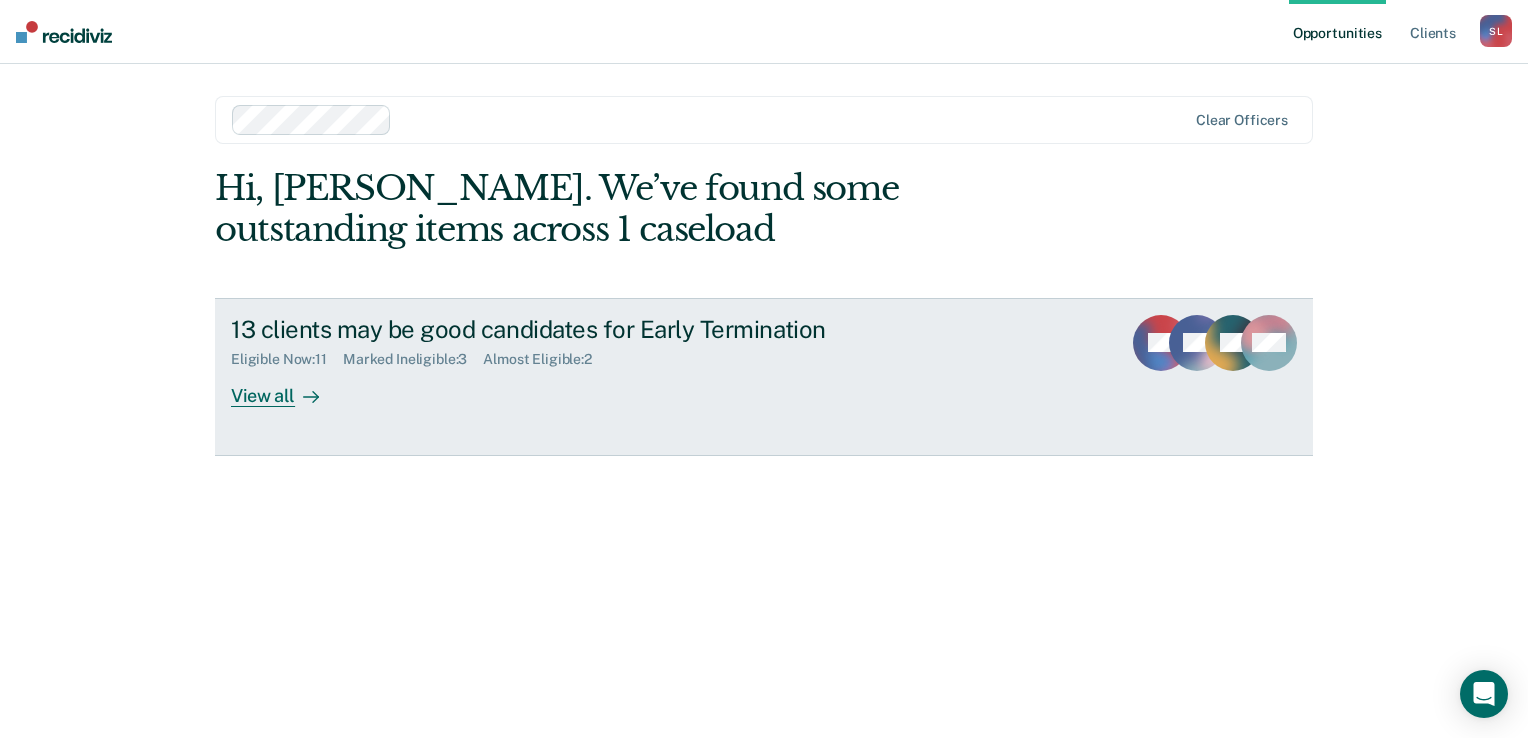 click on "View all" at bounding box center (287, 387) 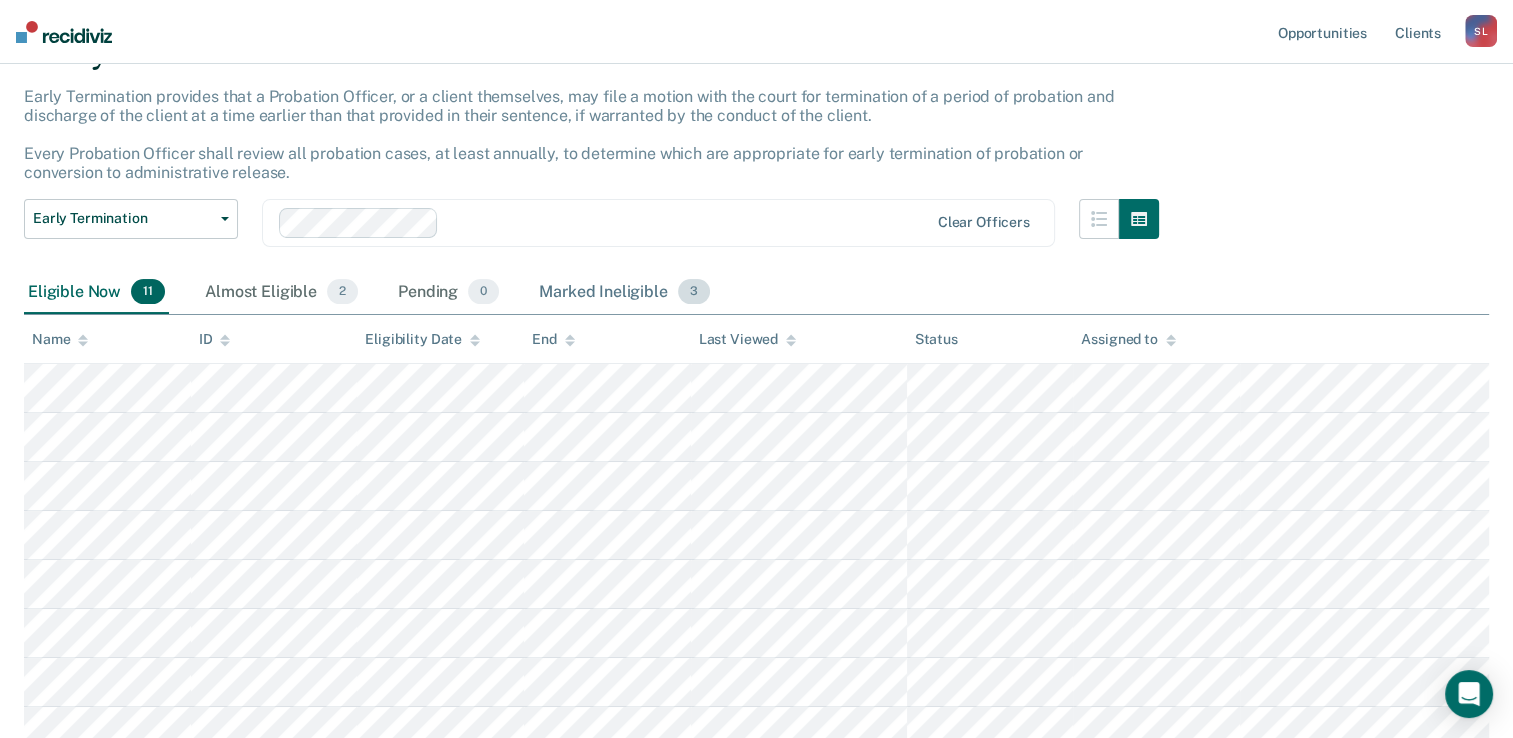 scroll, scrollTop: 200, scrollLeft: 0, axis: vertical 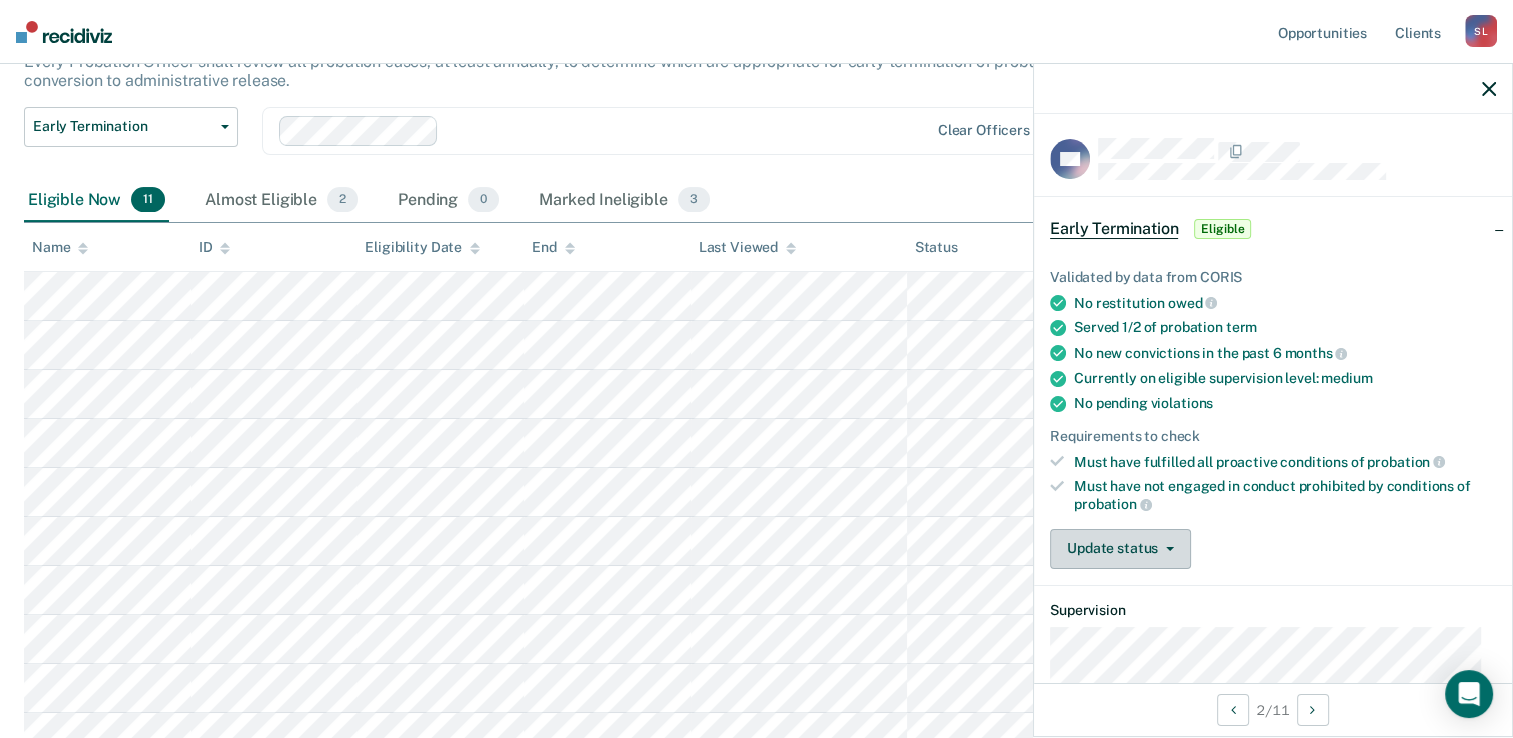 click on "Update status" at bounding box center (1120, 549) 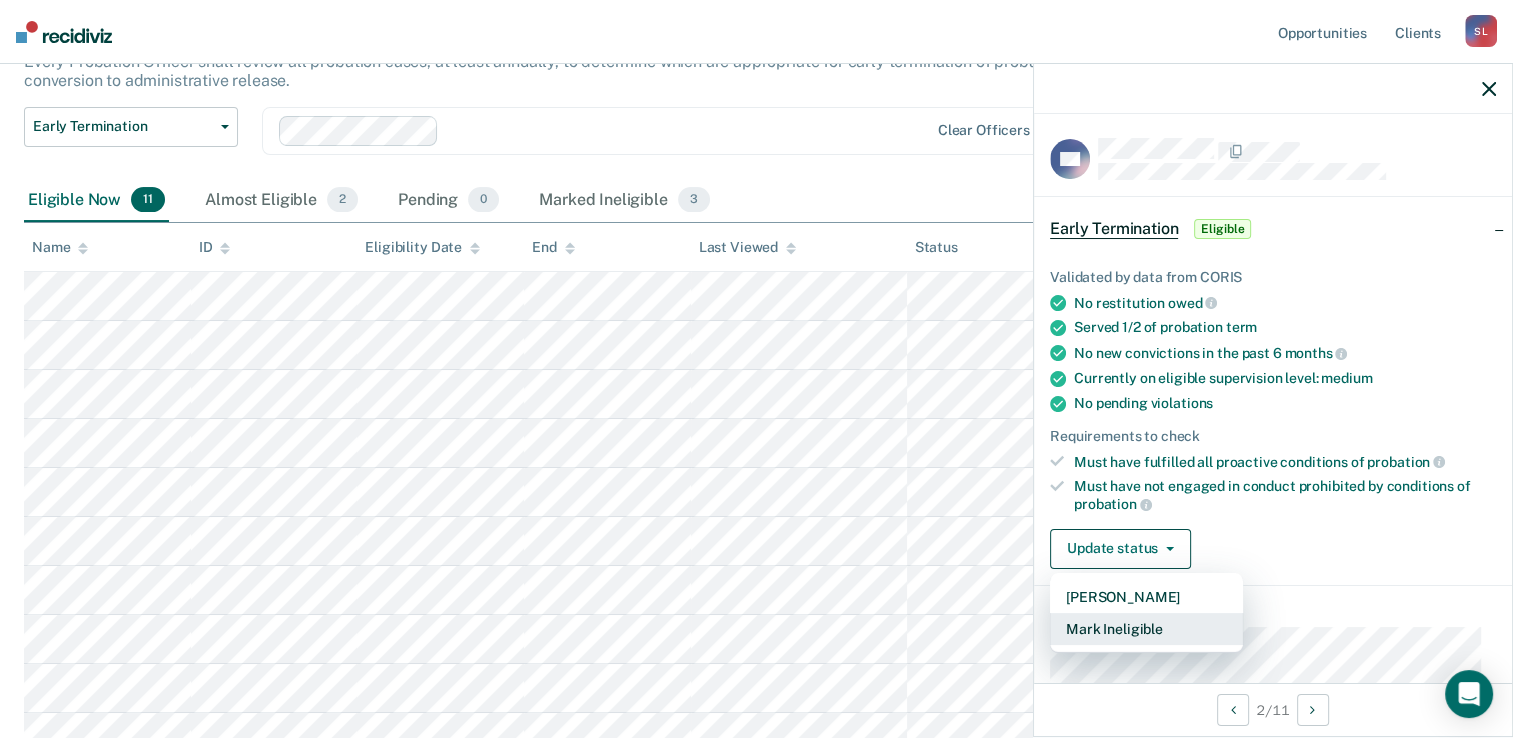 click on "Mark Ineligible" at bounding box center (1146, 629) 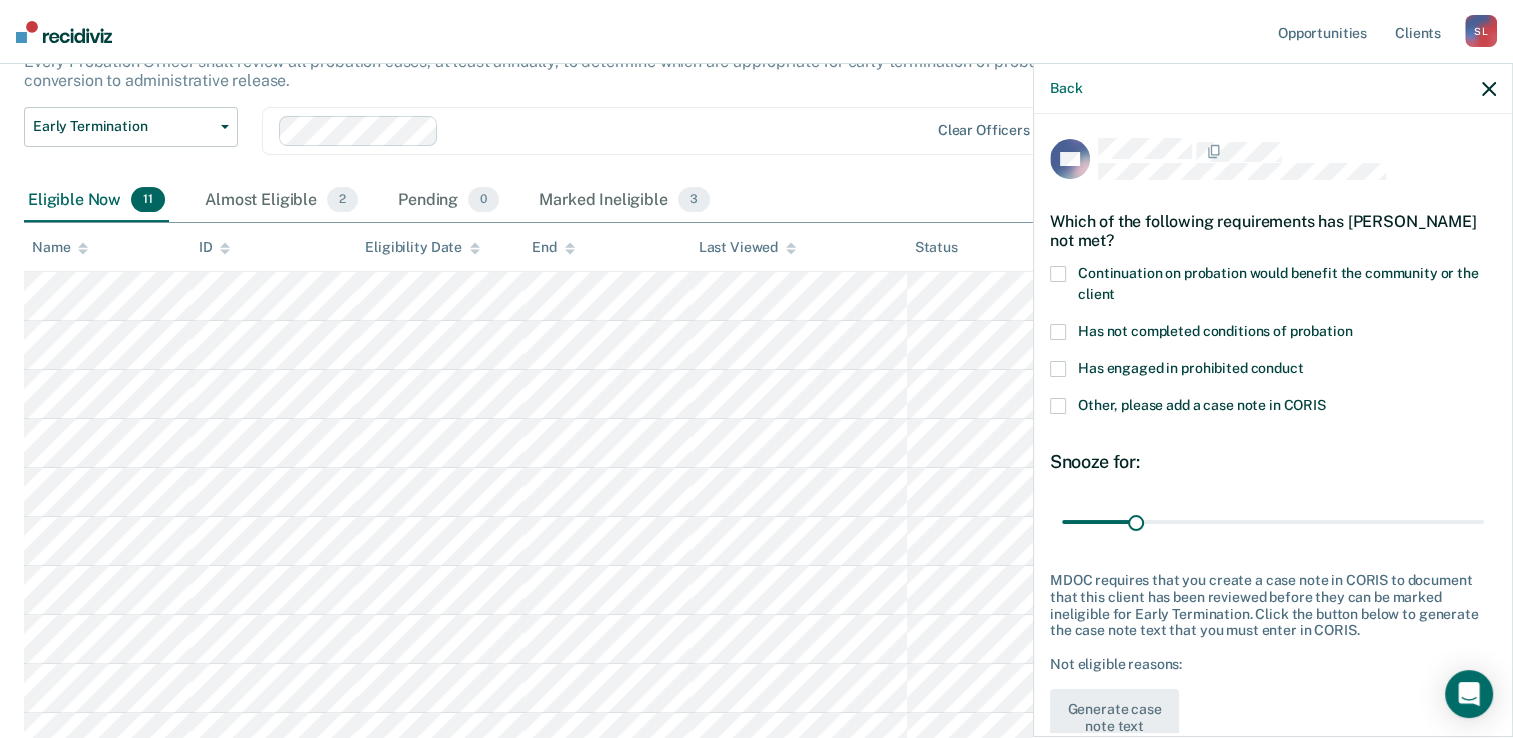 click at bounding box center [1058, 332] 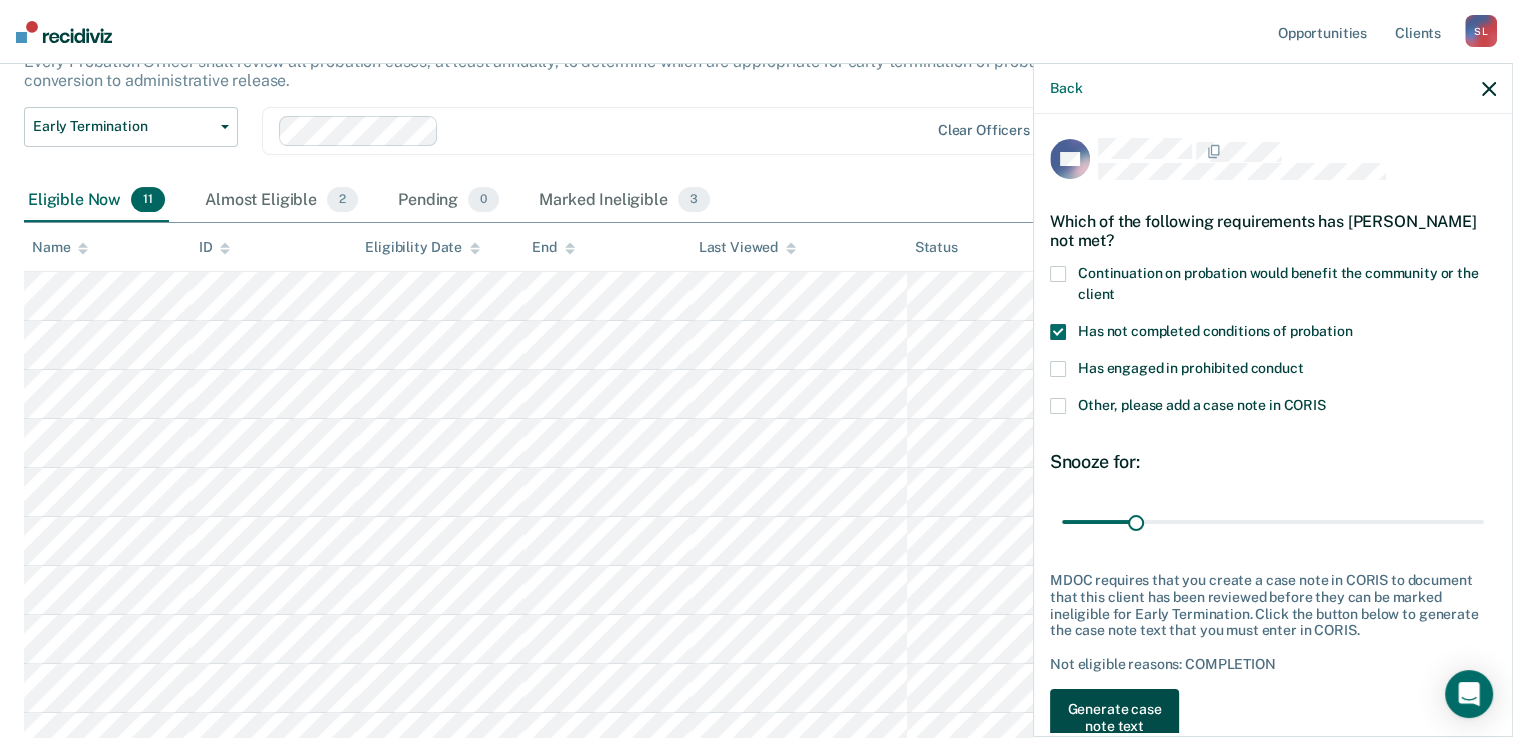 click on "Generate case note text" at bounding box center [1114, 718] 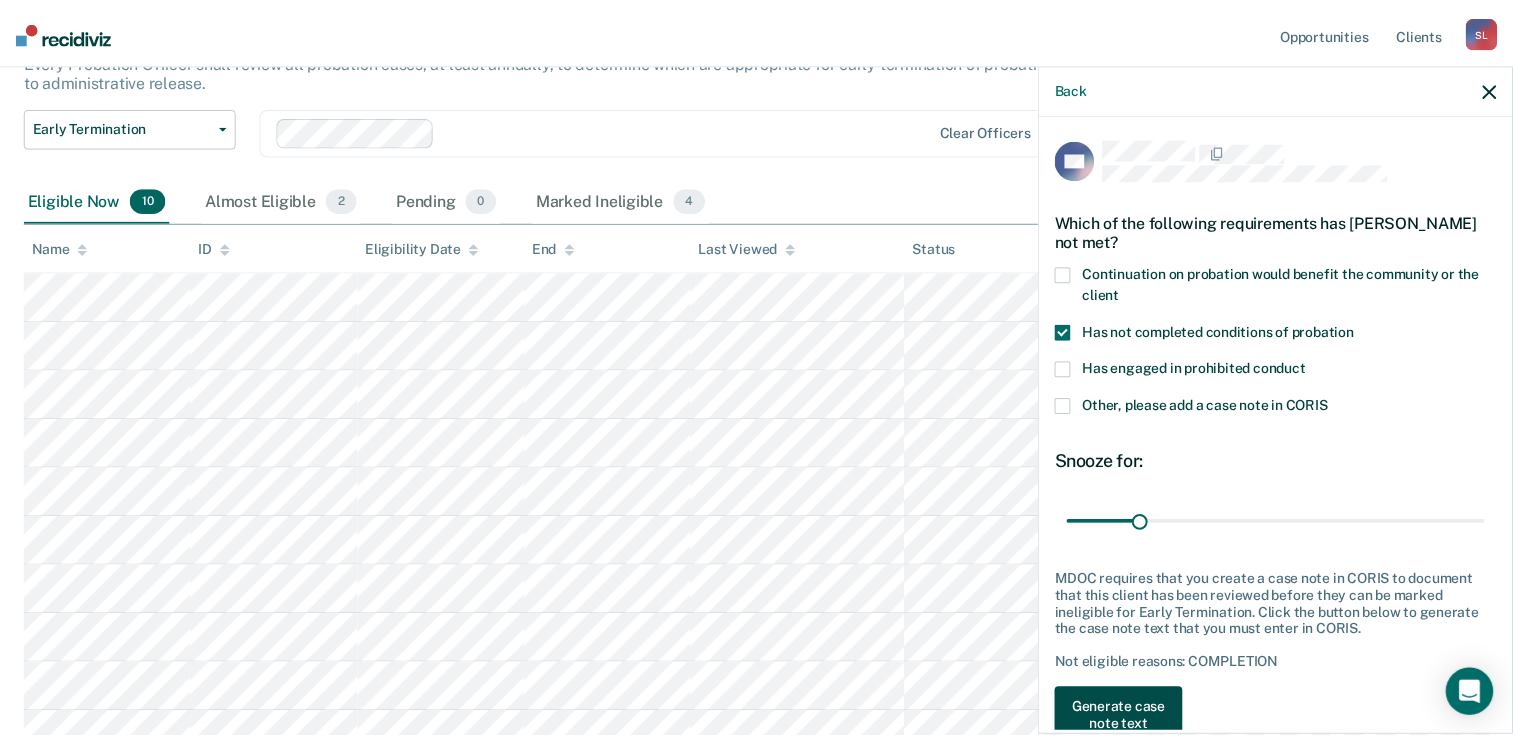 scroll, scrollTop: 10, scrollLeft: 0, axis: vertical 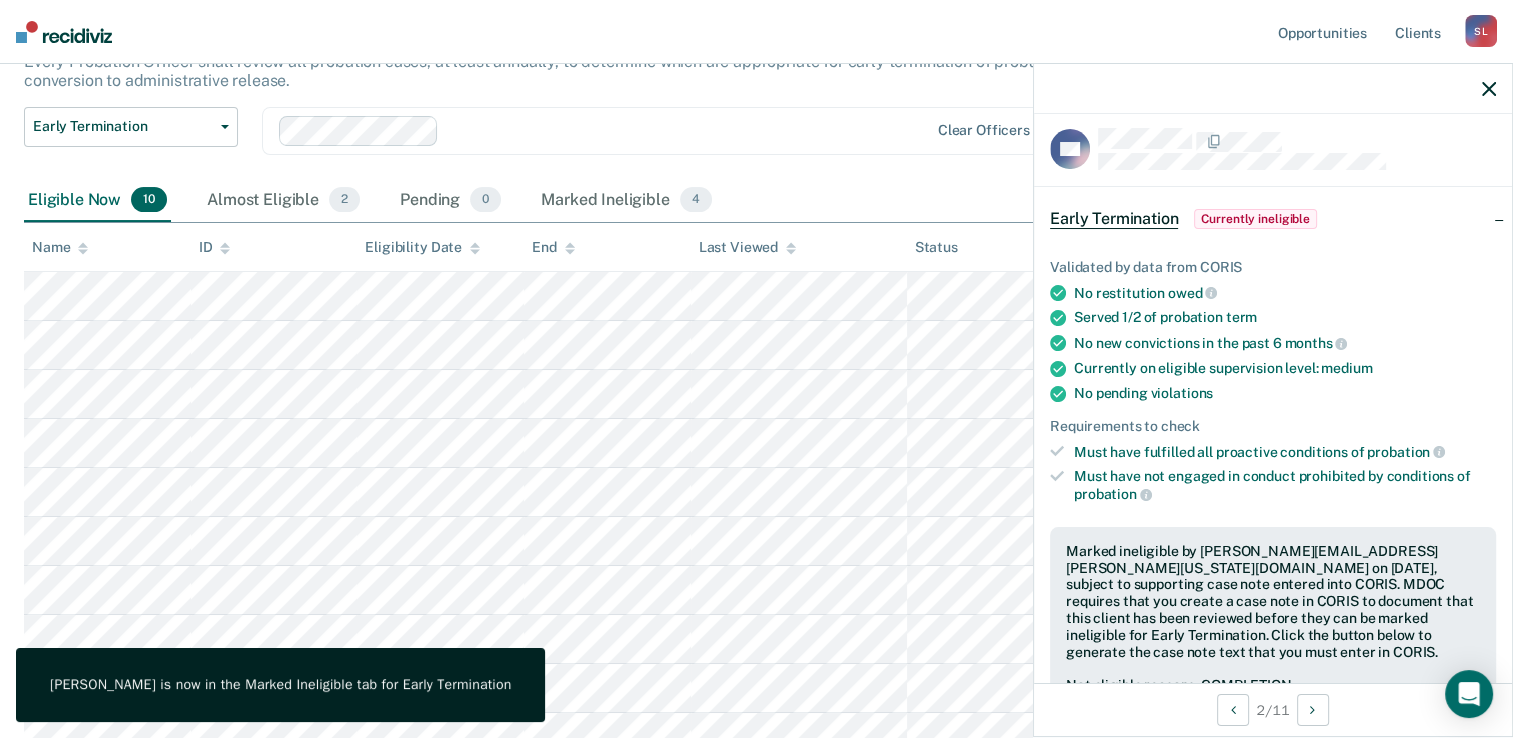 click 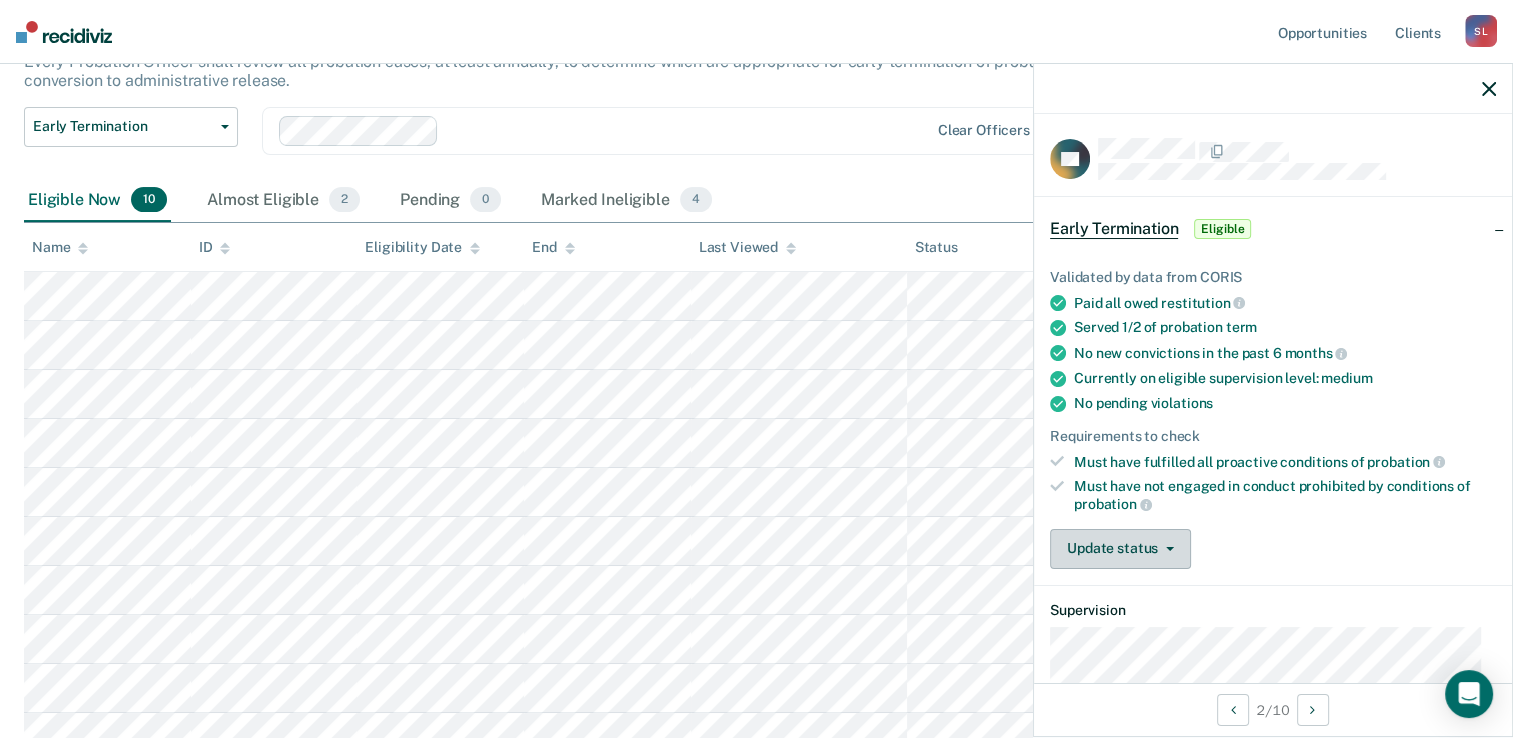 click on "Update status" at bounding box center [1120, 549] 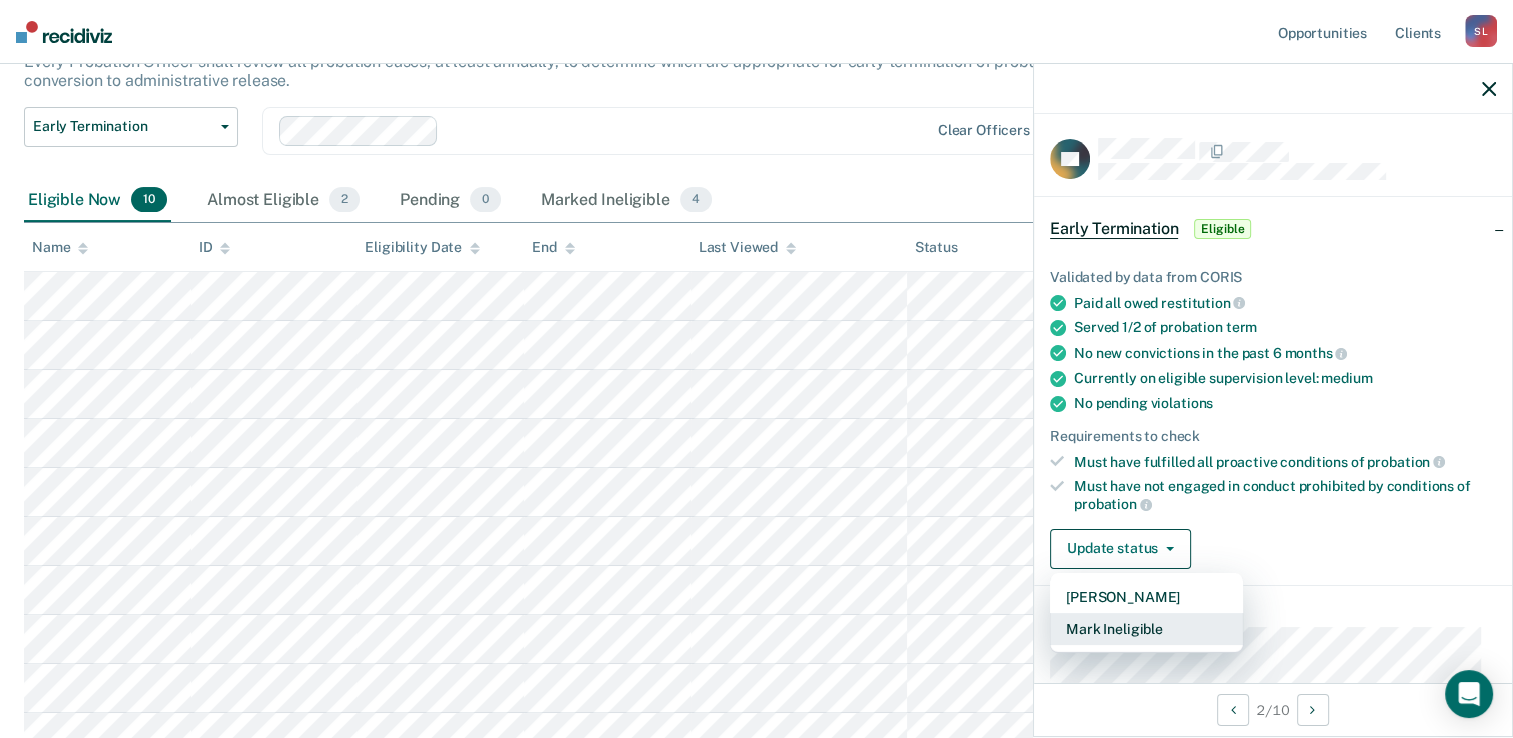 click on "Mark Ineligible" at bounding box center [1146, 629] 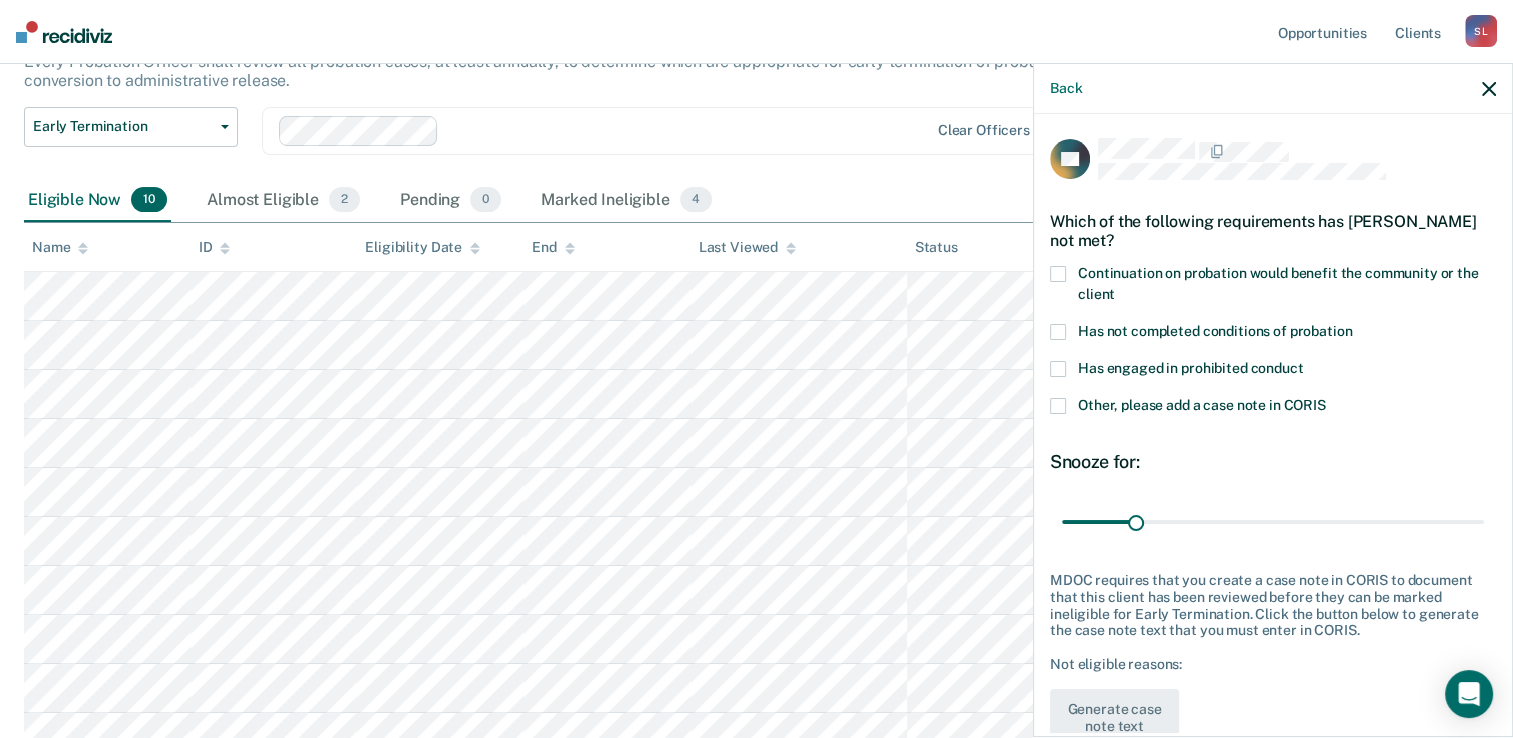 click at bounding box center (1058, 274) 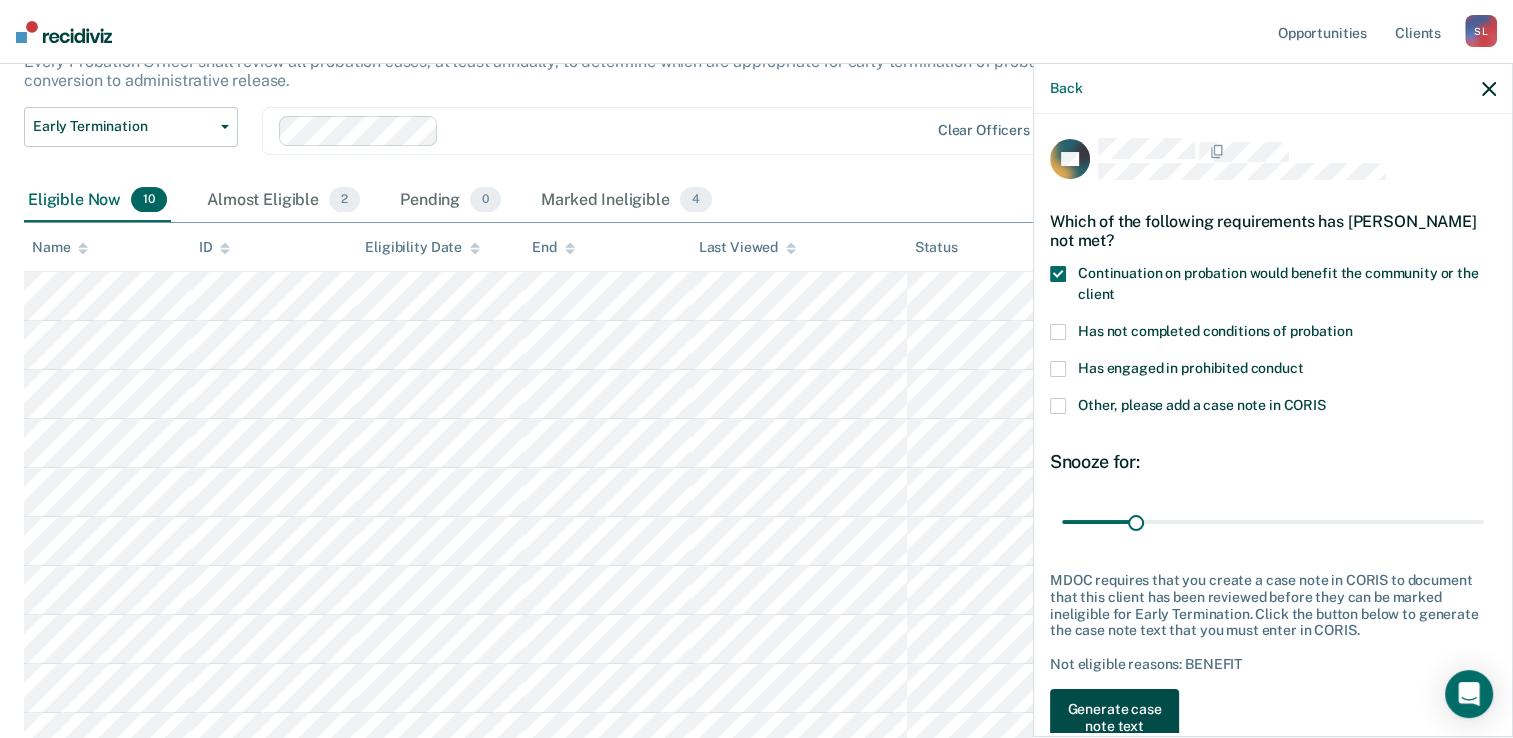 click on "Generate case note text" at bounding box center (1114, 718) 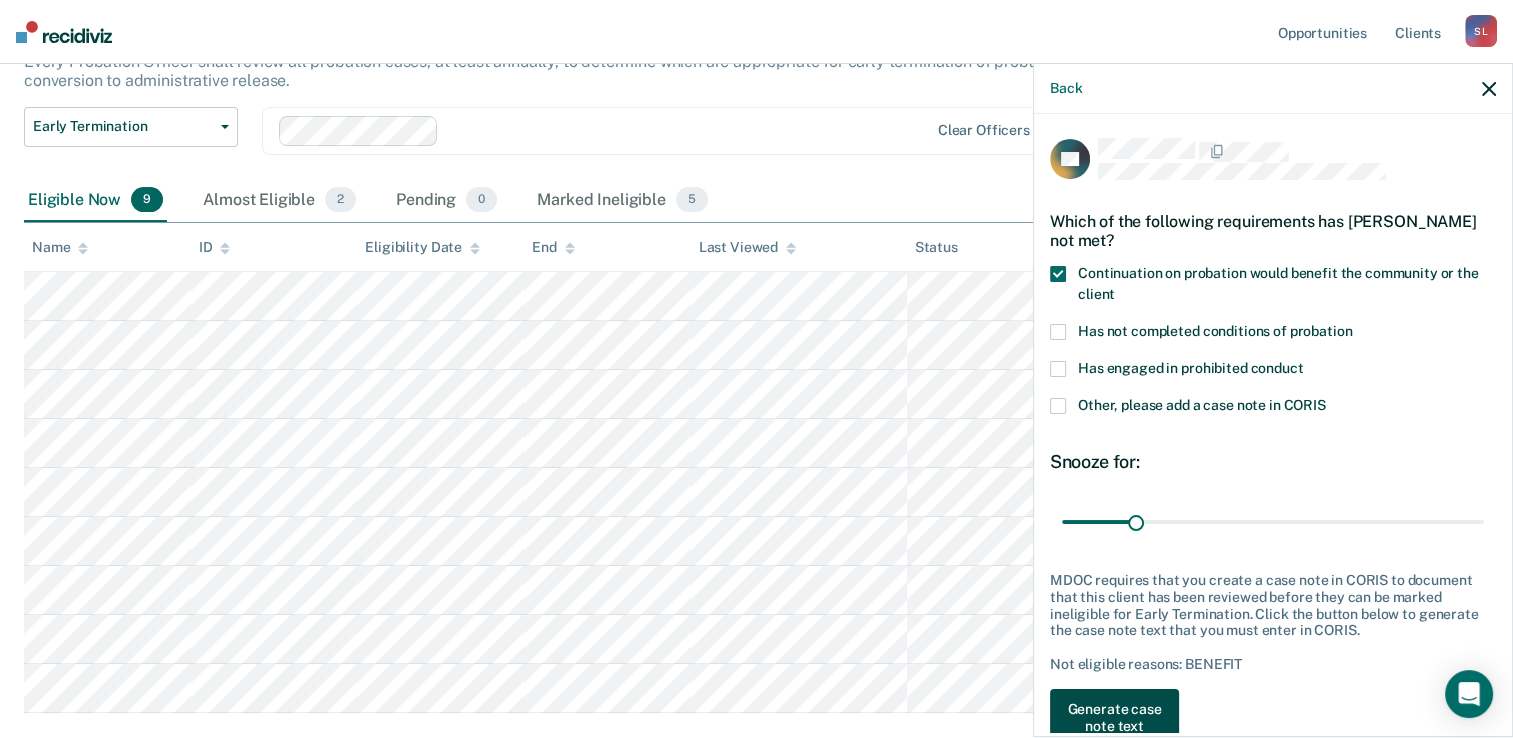 scroll, scrollTop: 10, scrollLeft: 0, axis: vertical 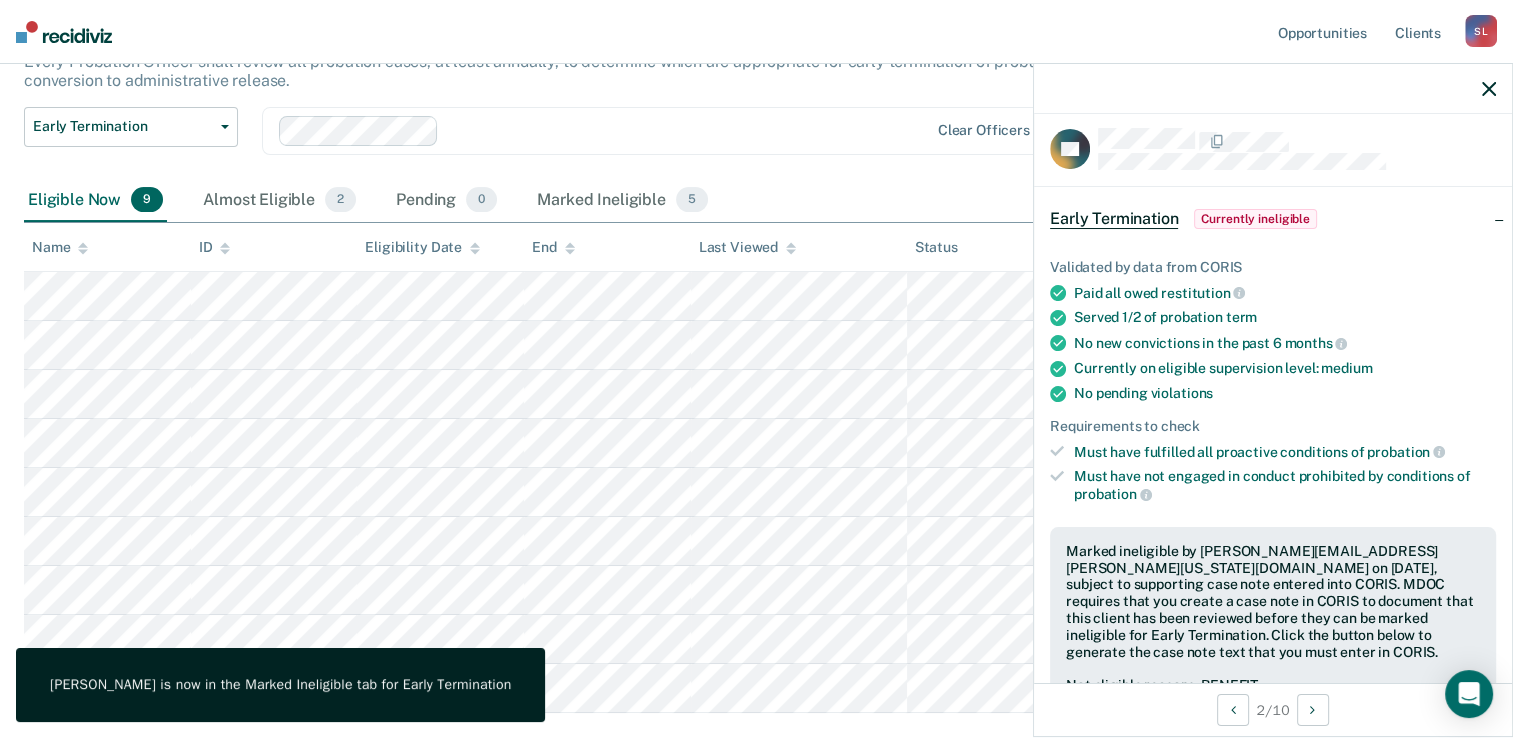 click 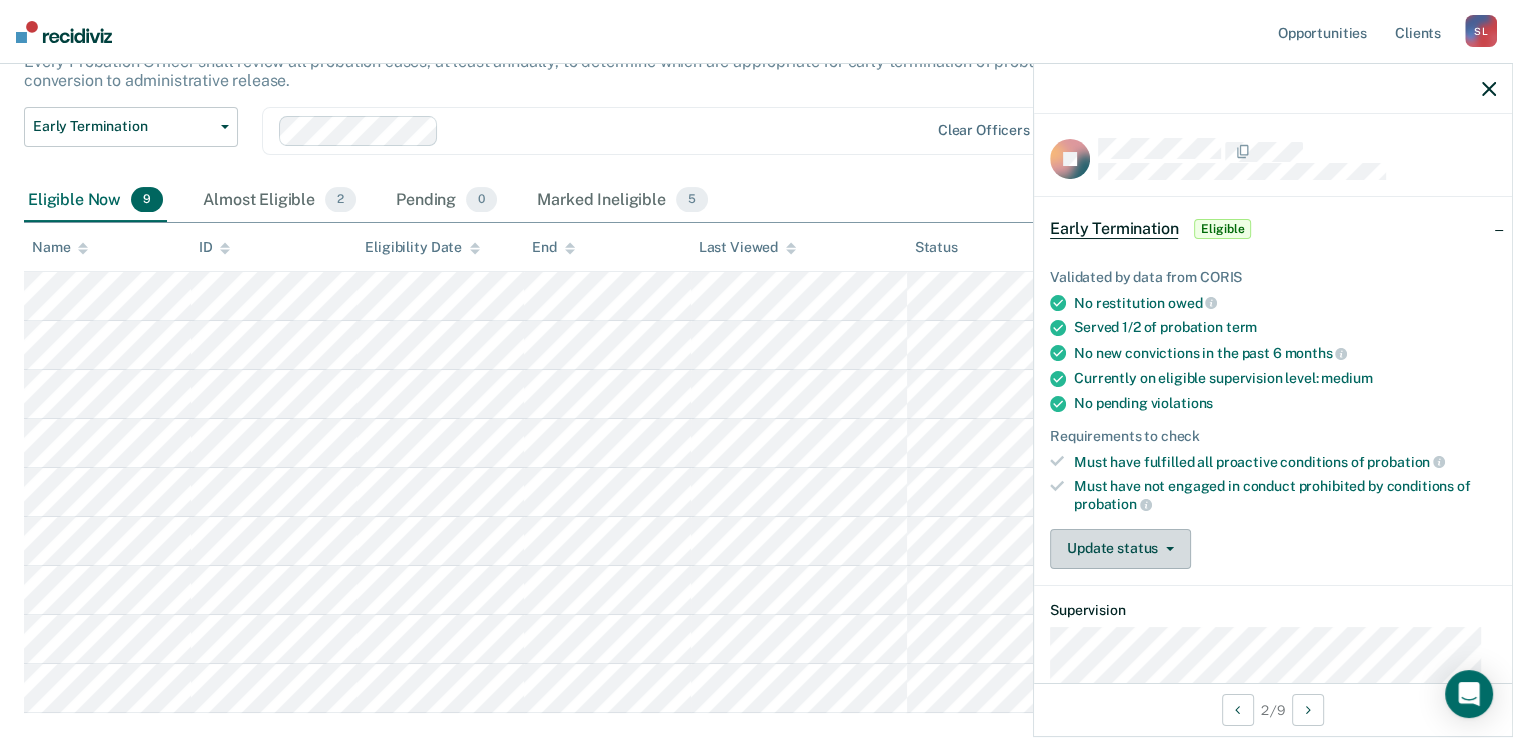 click on "Update status" at bounding box center [1120, 549] 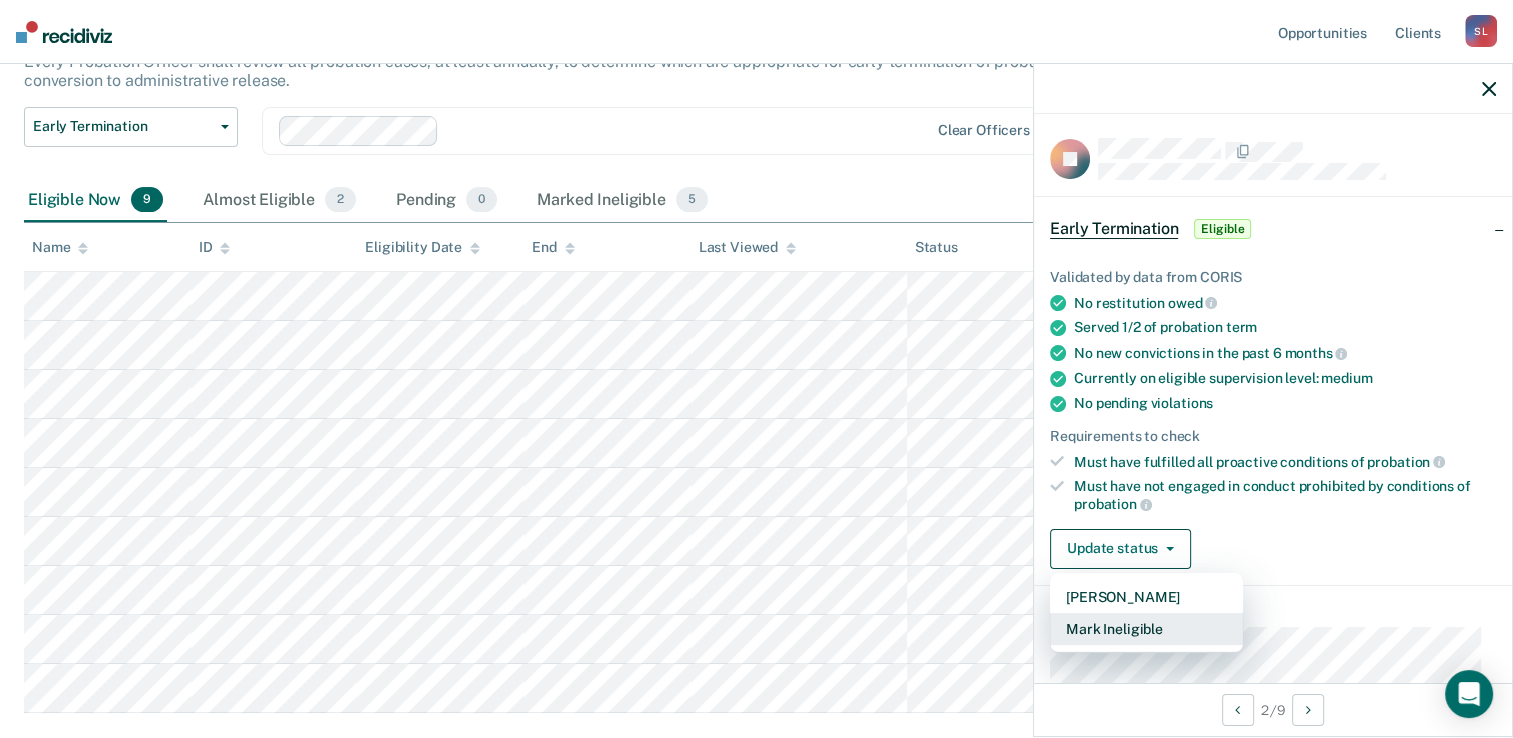 click on "Mark Ineligible" at bounding box center [1146, 629] 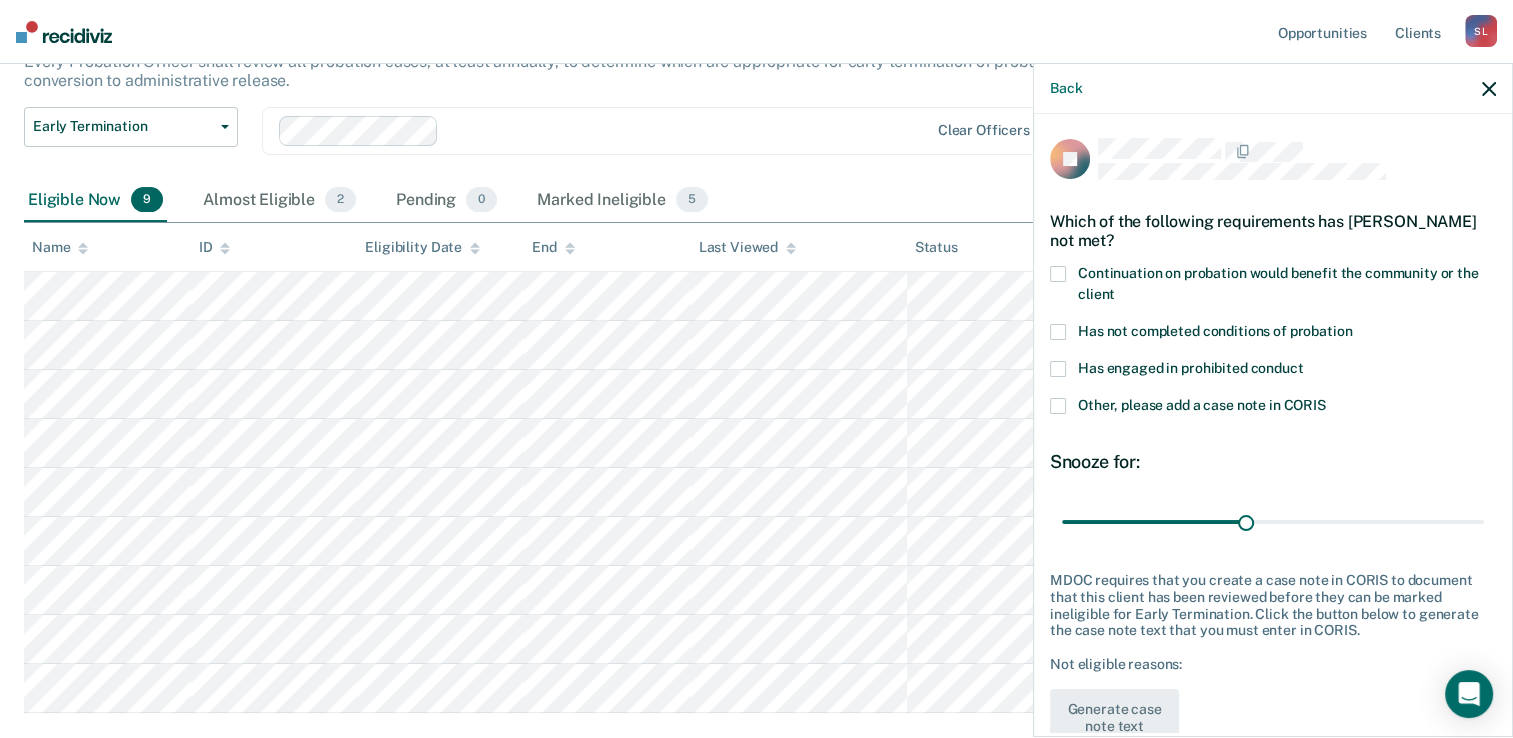 click at bounding box center (1058, 274) 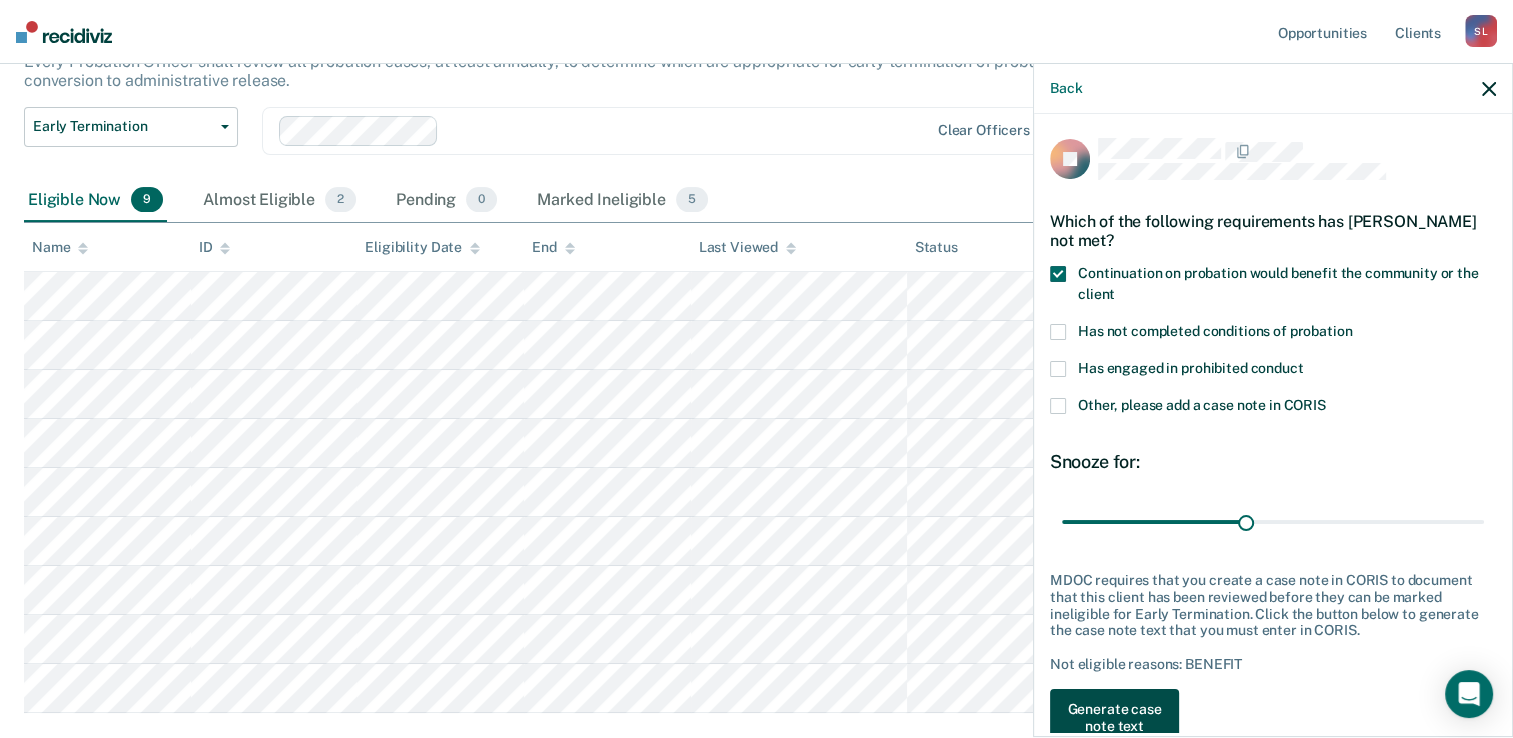 click on "Generate case note text" at bounding box center [1114, 718] 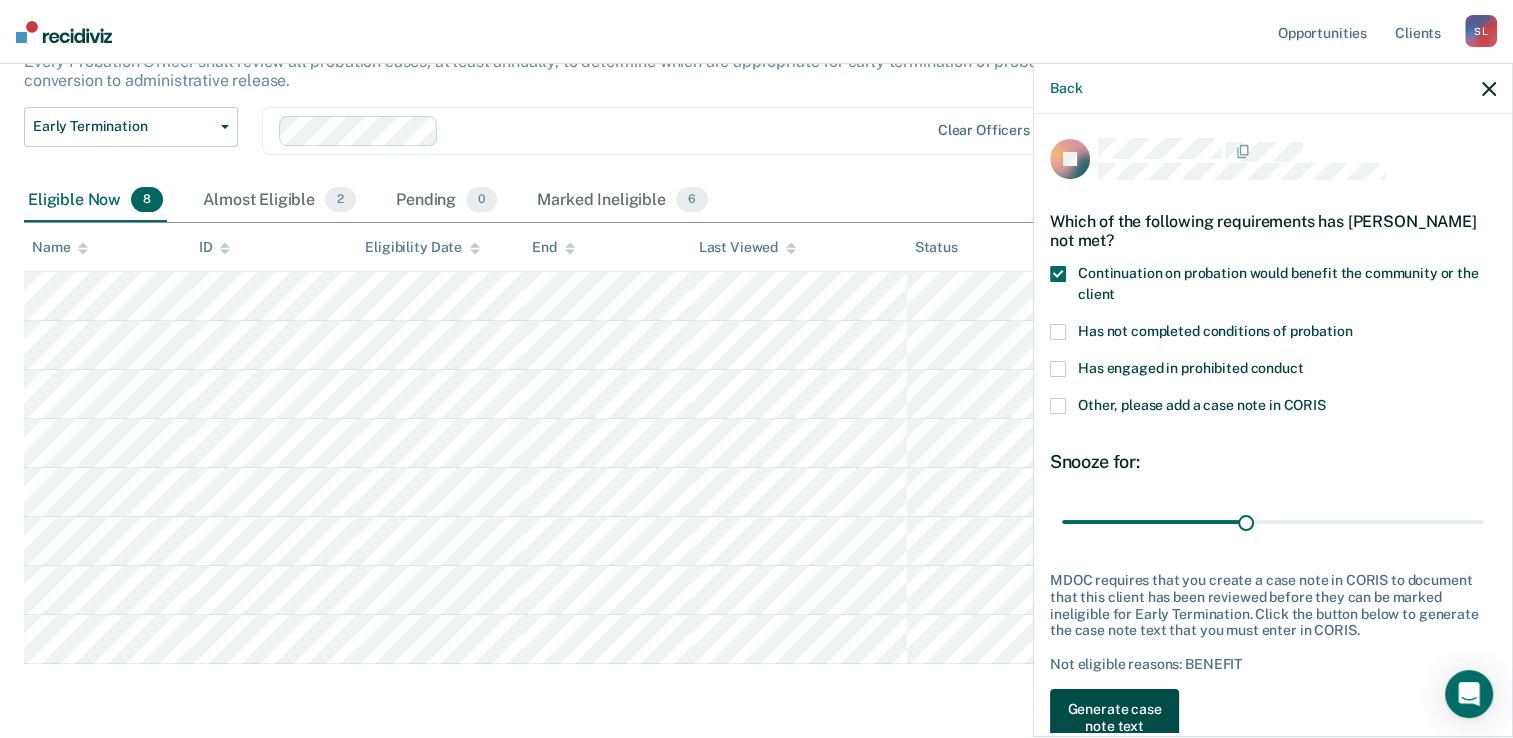 scroll, scrollTop: 10, scrollLeft: 0, axis: vertical 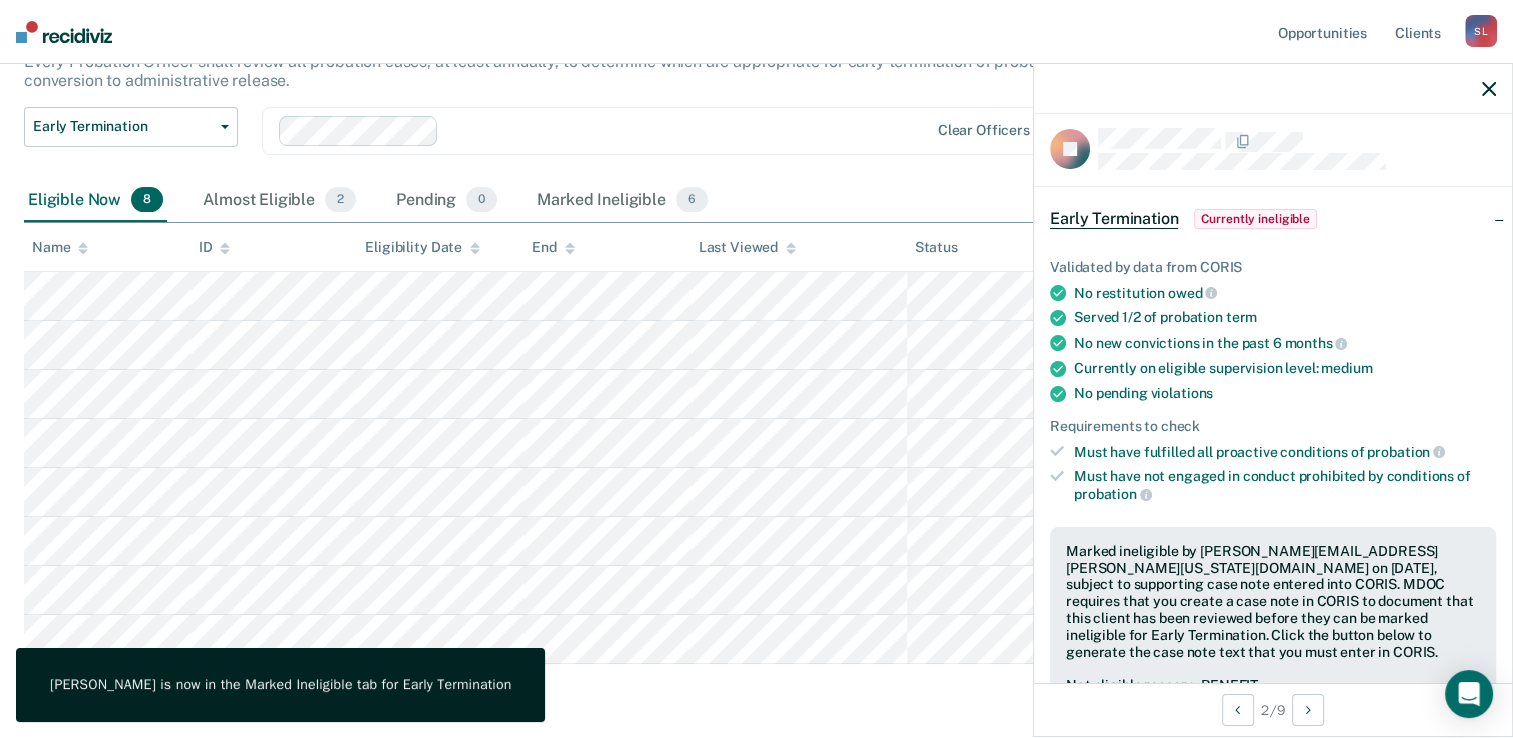 click 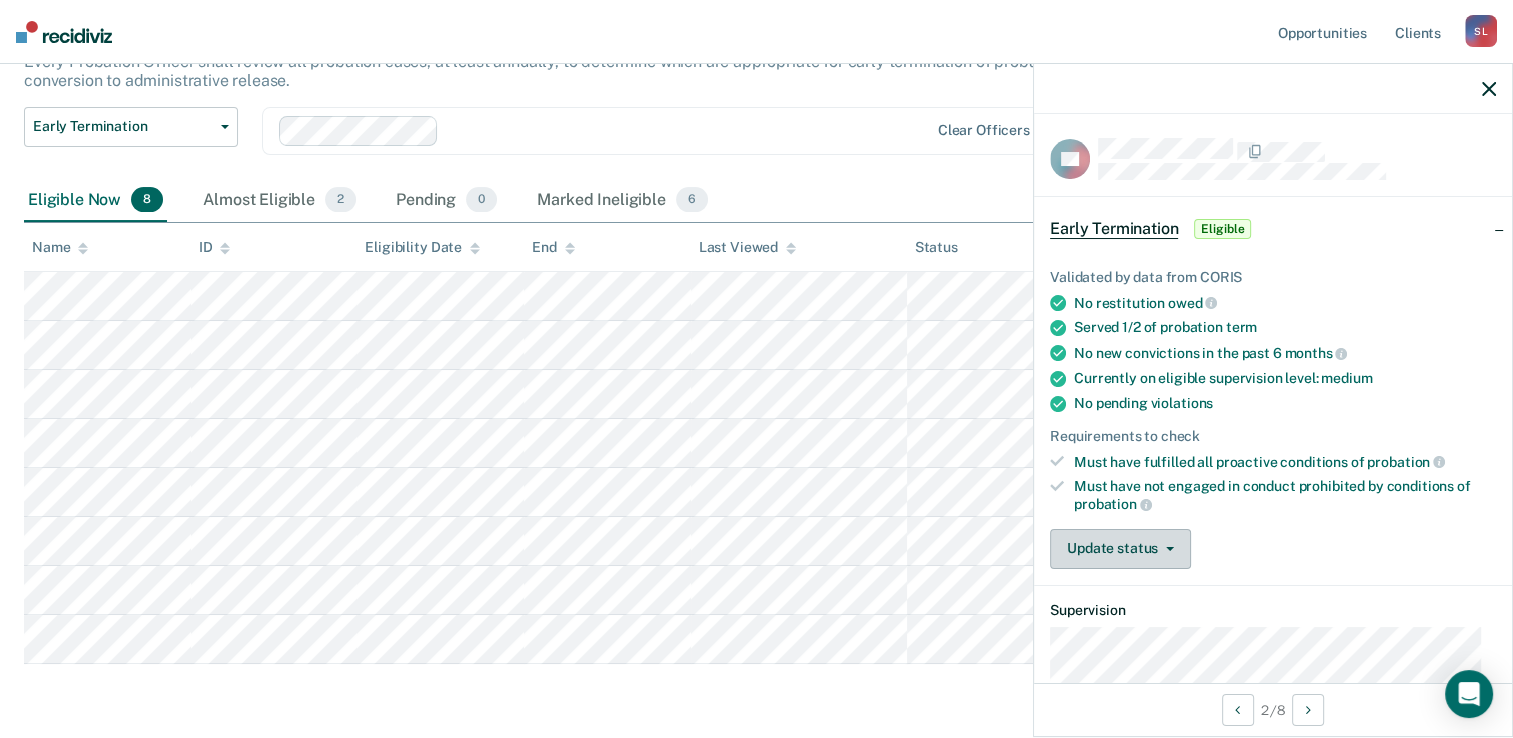 click on "Update status" at bounding box center (1120, 549) 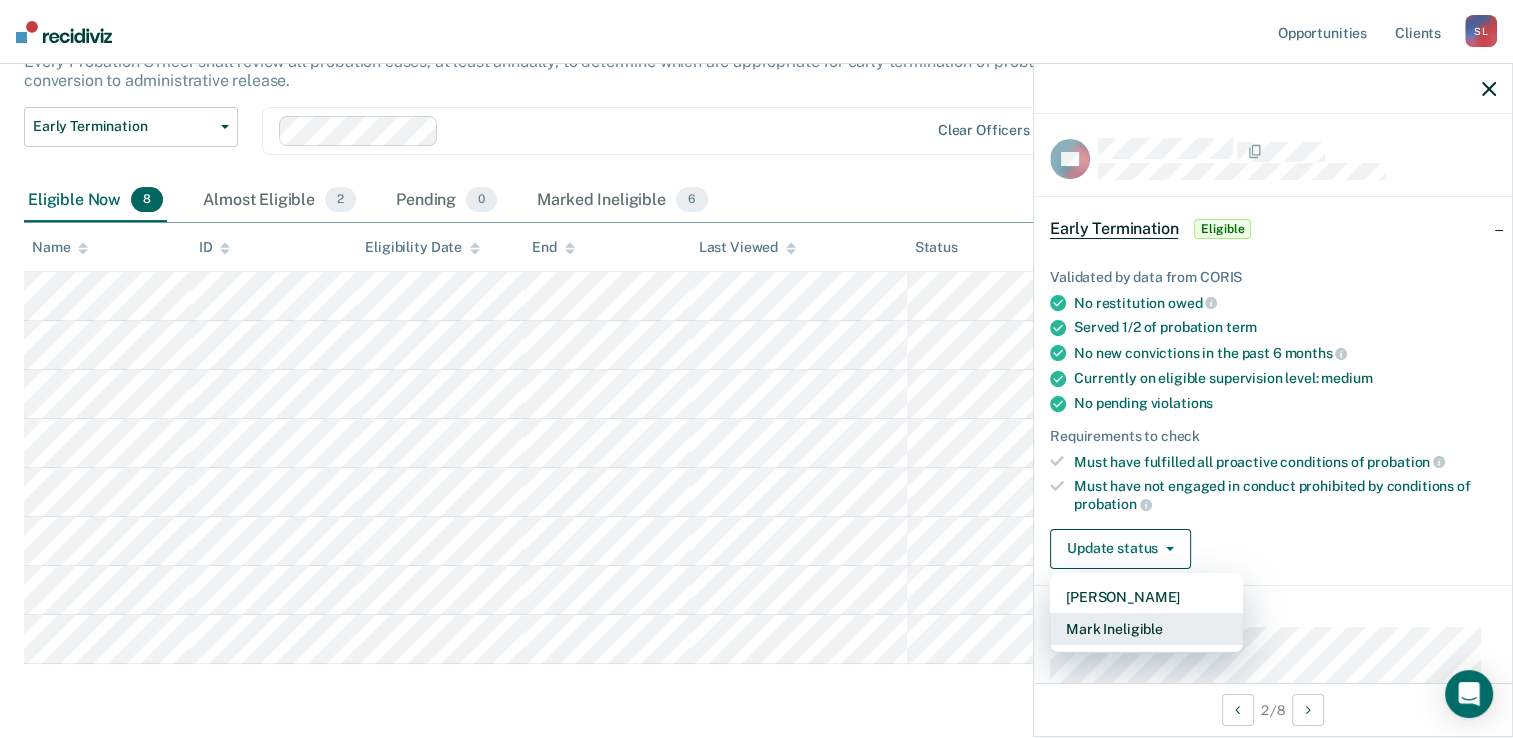 click on "Mark Ineligible" at bounding box center (1146, 629) 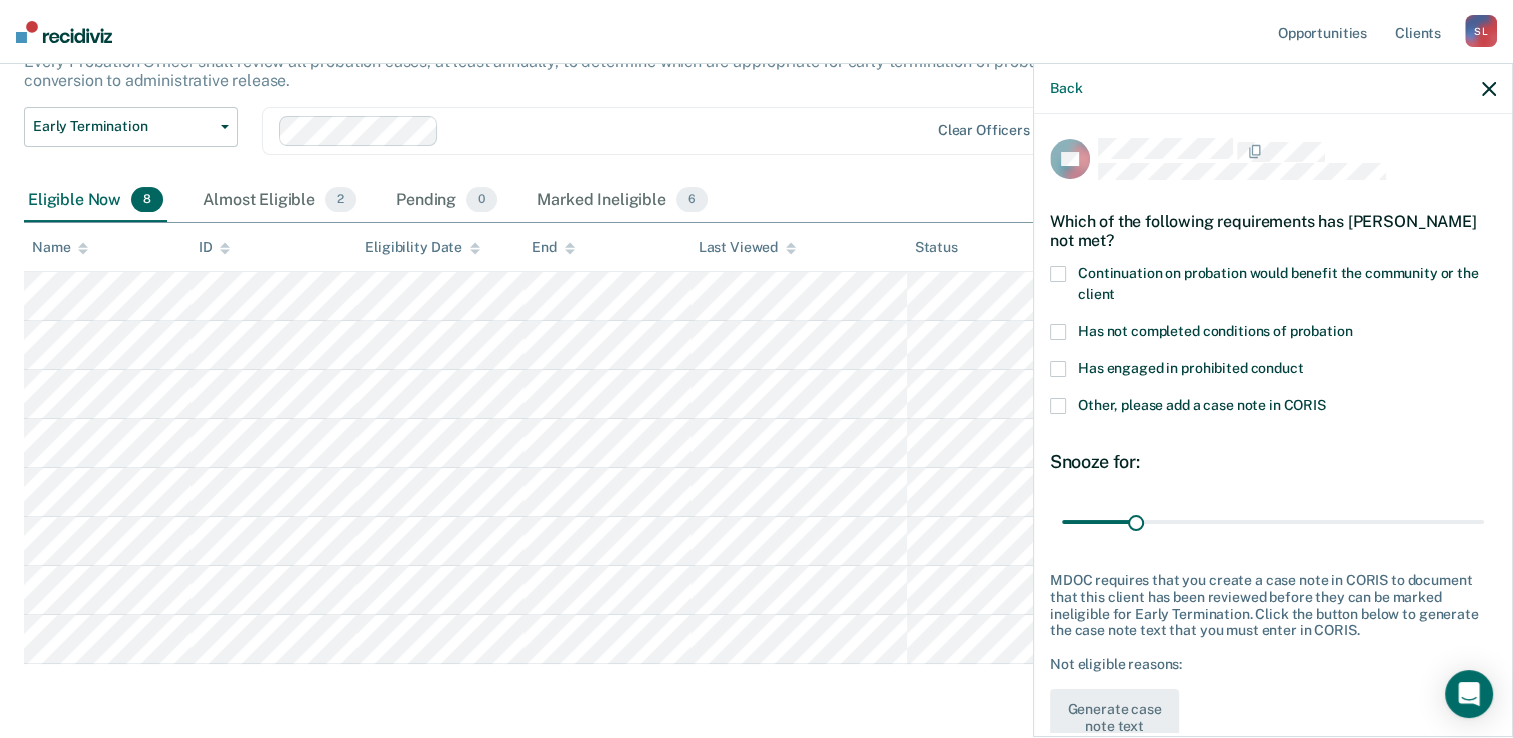click at bounding box center [1058, 332] 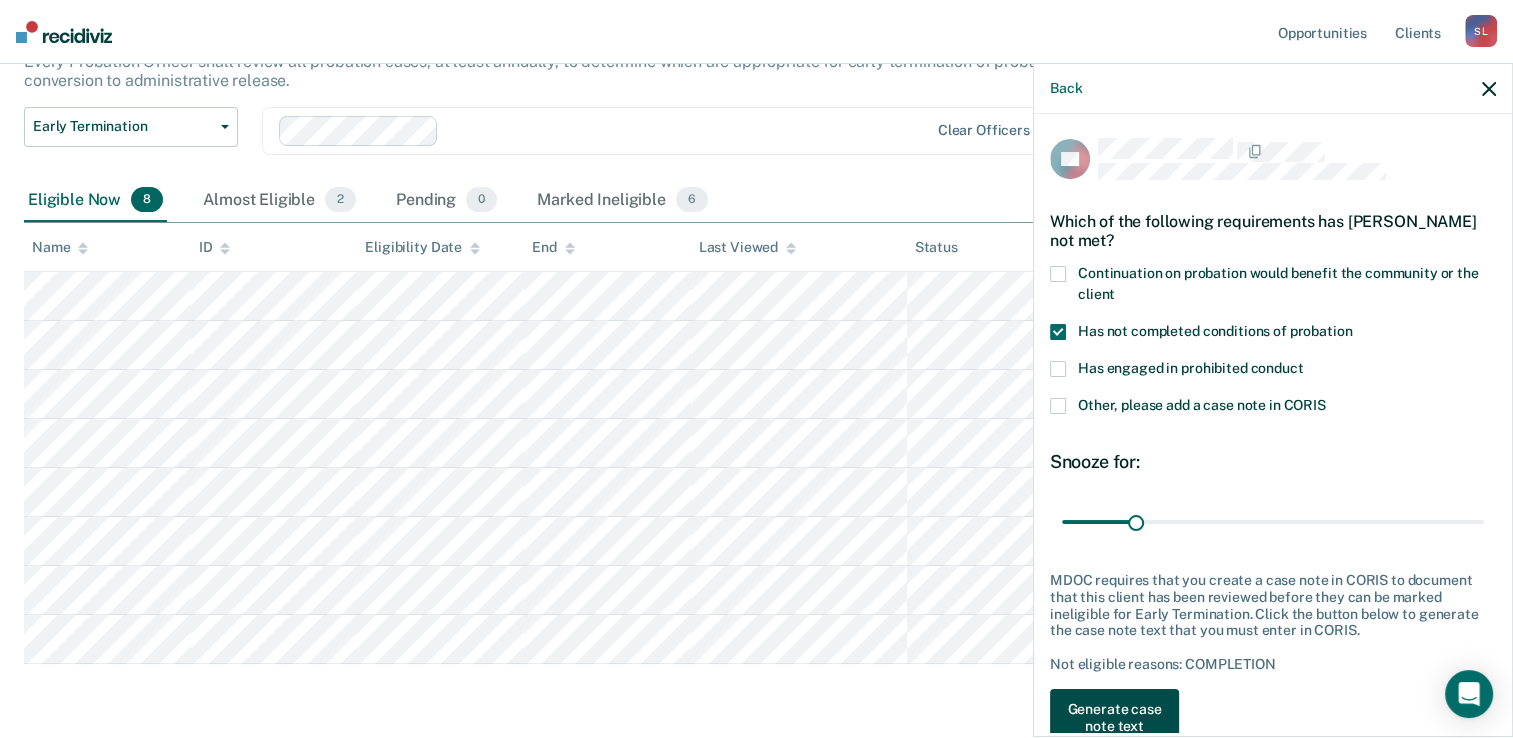 click on "Generate case note text" at bounding box center (1114, 718) 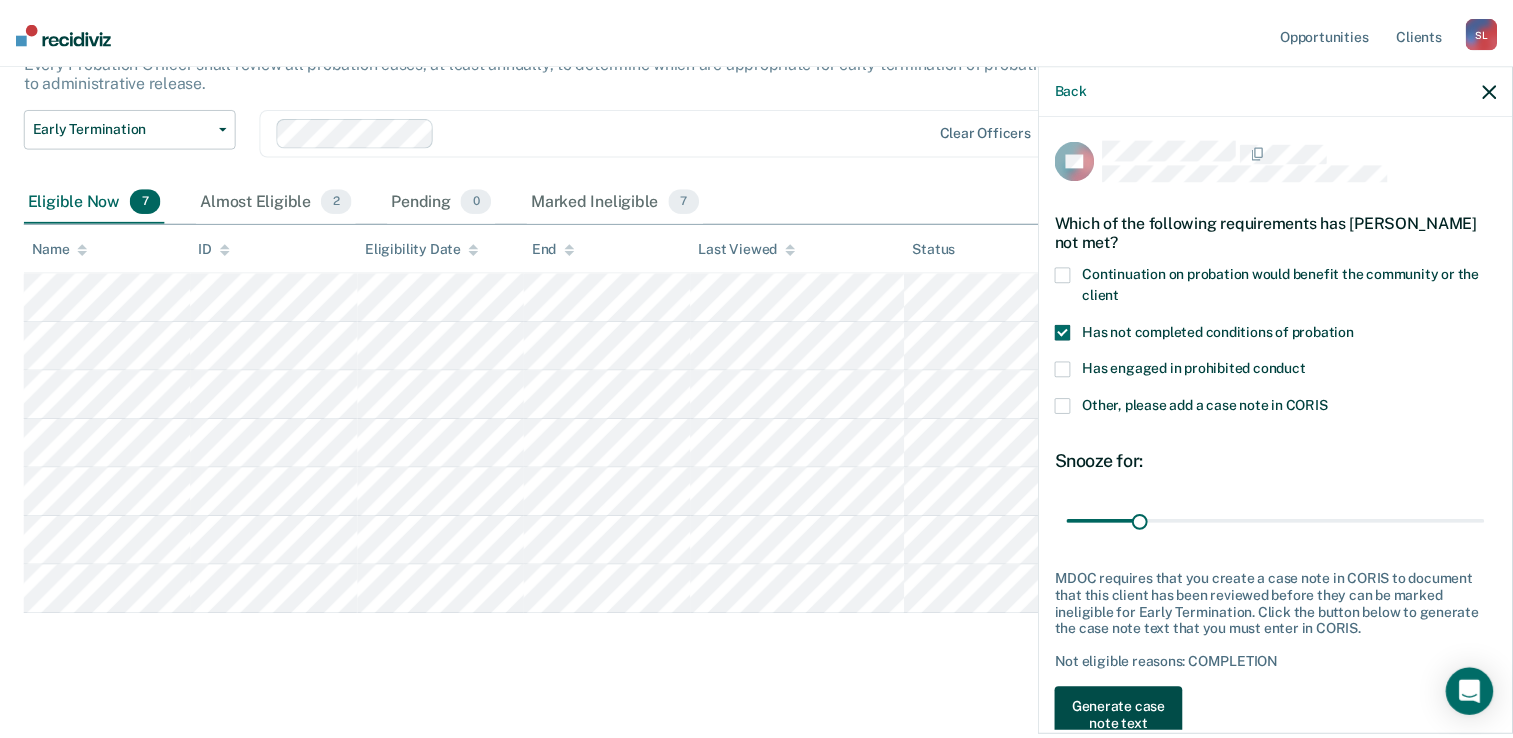 scroll, scrollTop: 10, scrollLeft: 0, axis: vertical 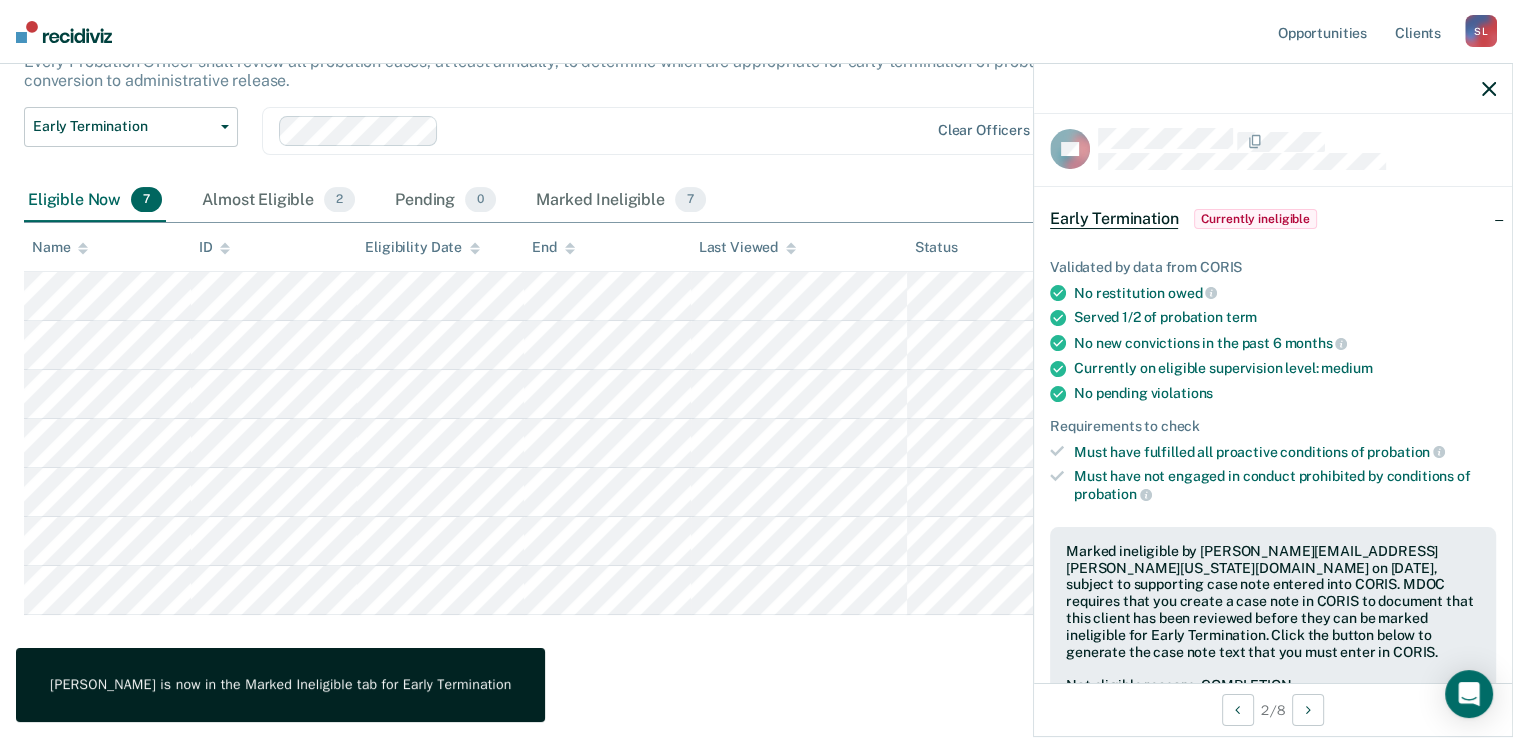 click 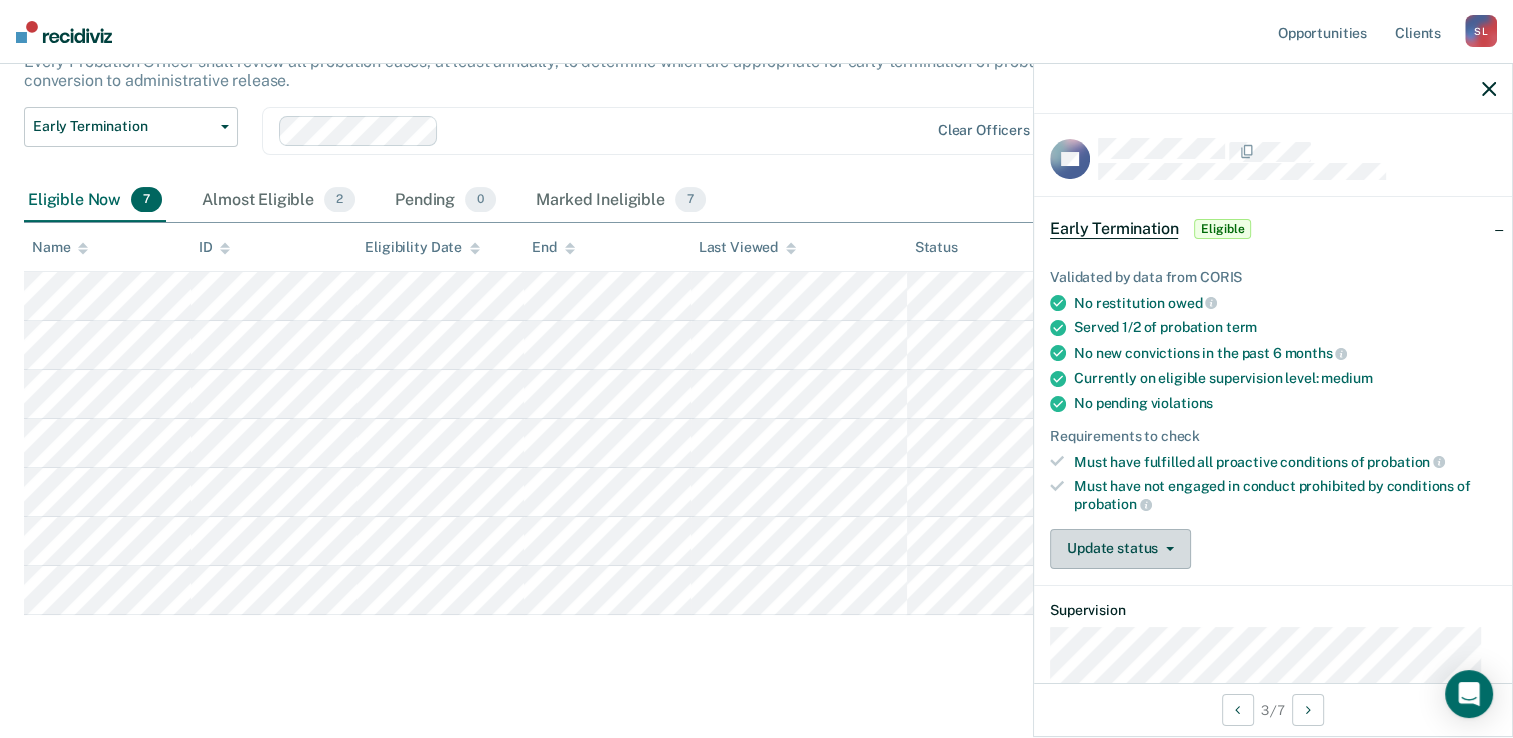 click on "Update status" at bounding box center (1120, 549) 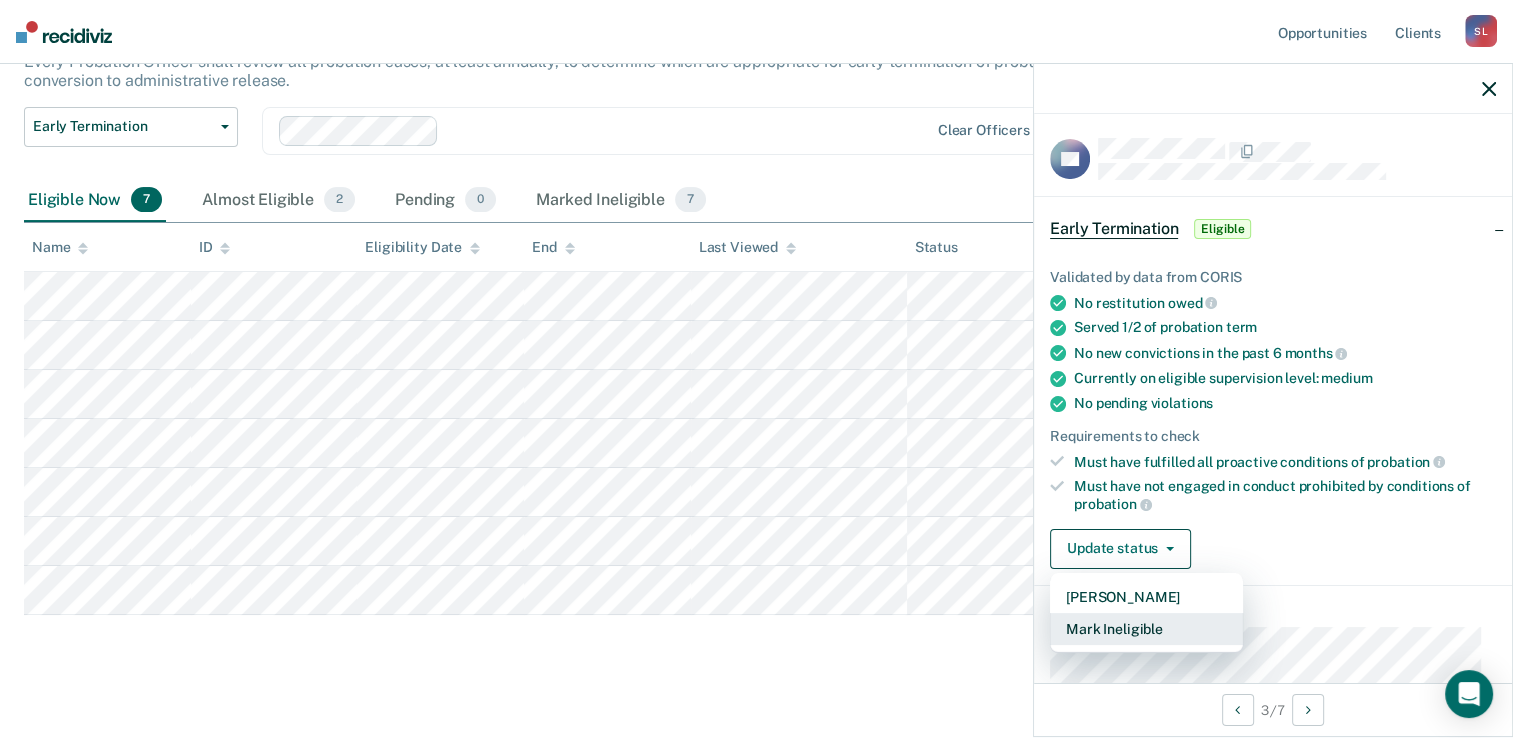 click on "Mark Ineligible" at bounding box center [1146, 629] 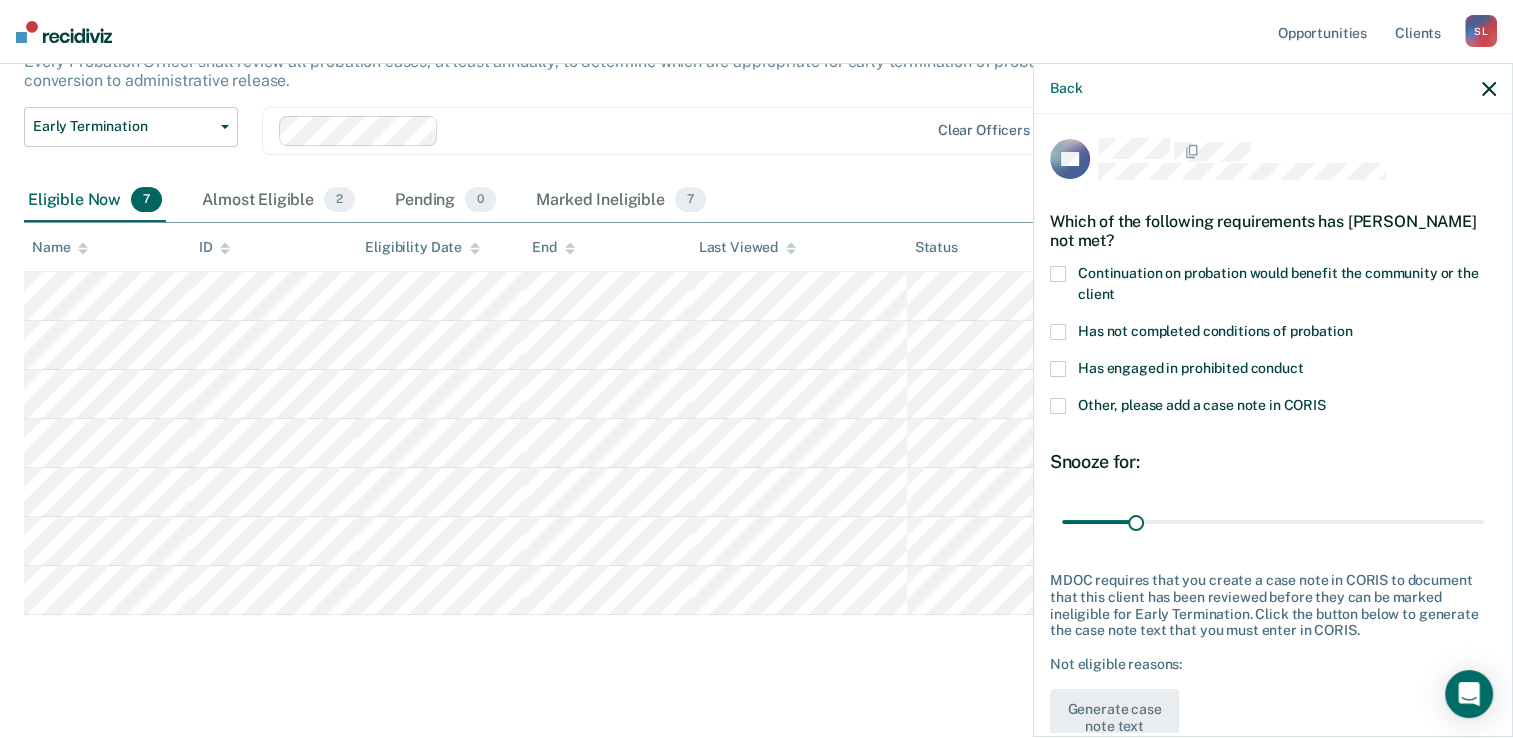 click at bounding box center [1058, 274] 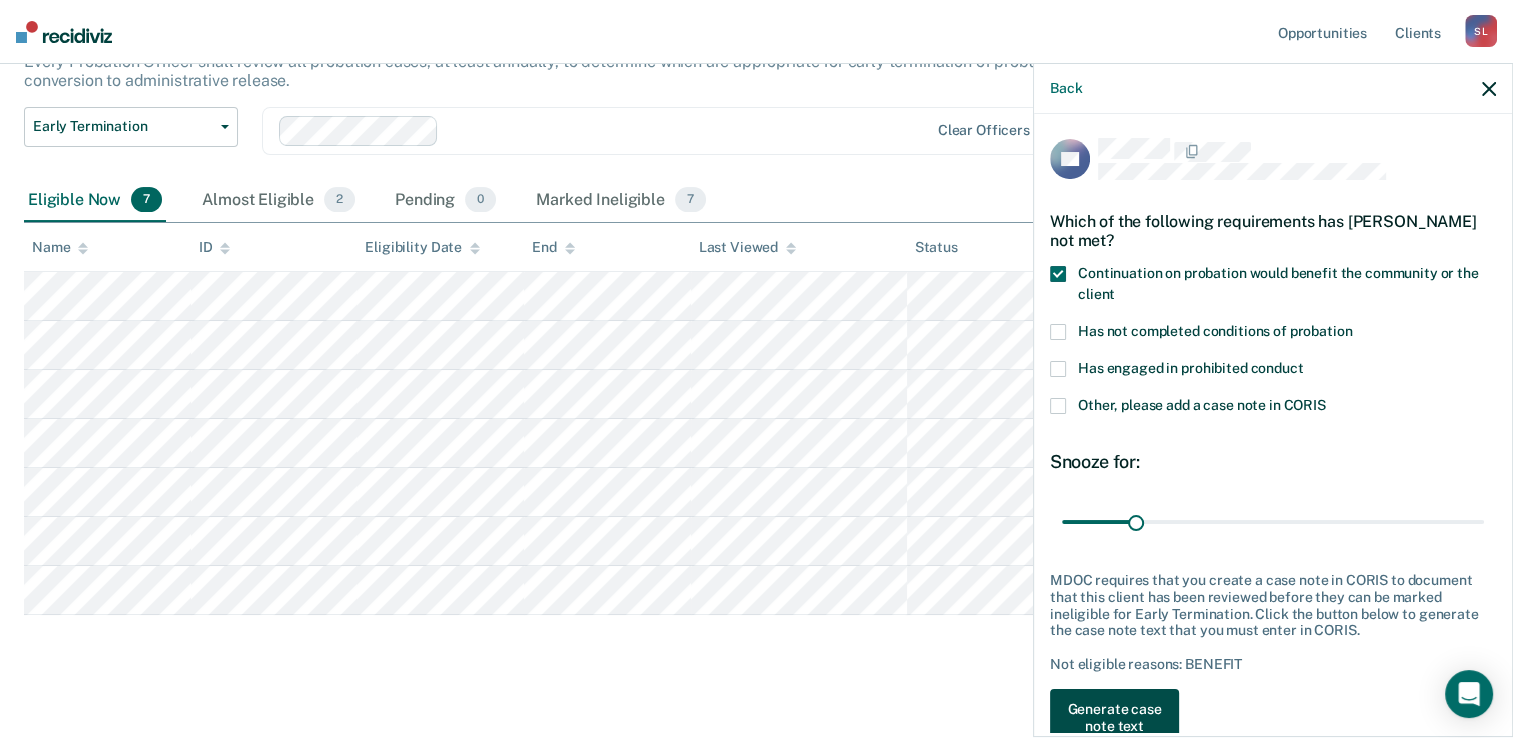 click on "Generate case note text" at bounding box center (1114, 718) 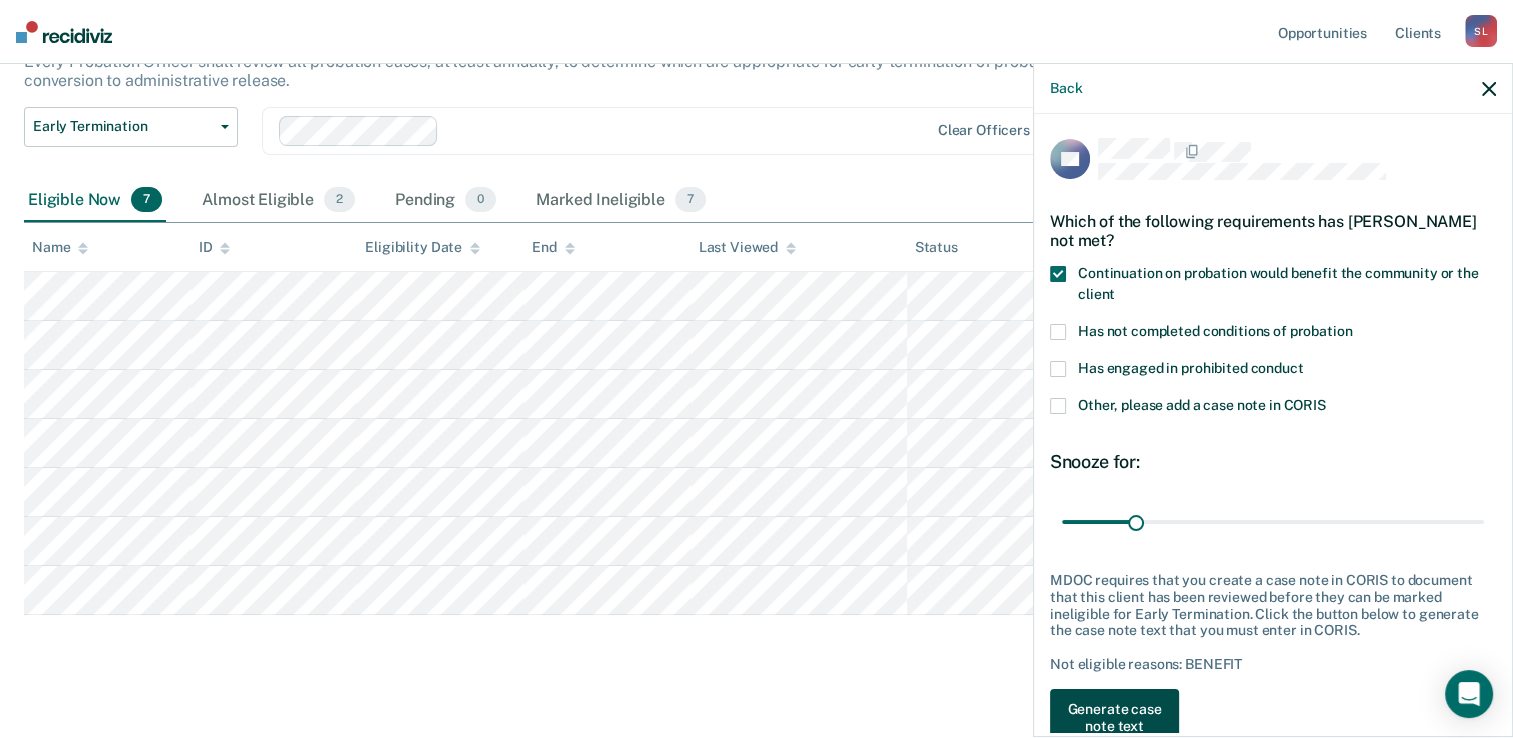 scroll, scrollTop: 170, scrollLeft: 0, axis: vertical 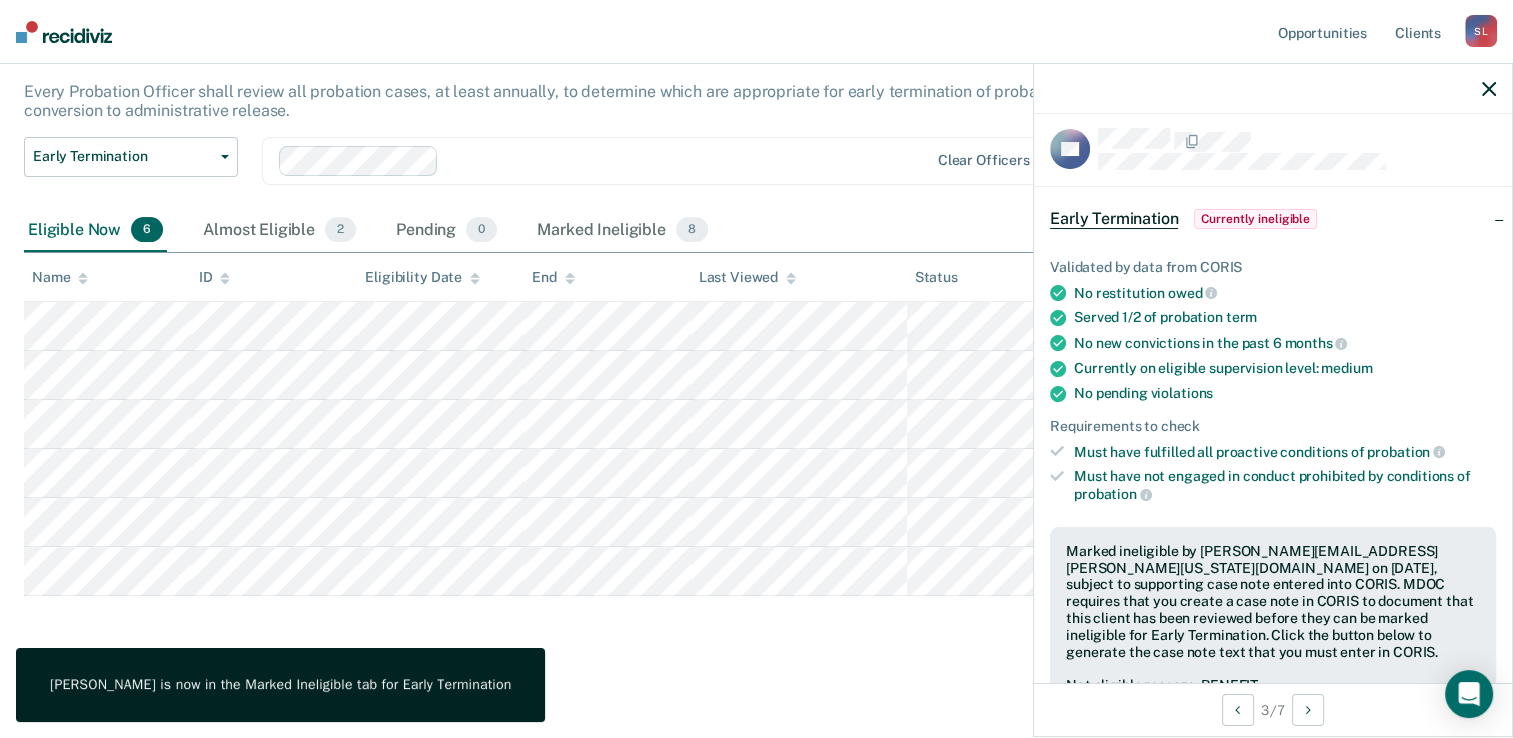 click 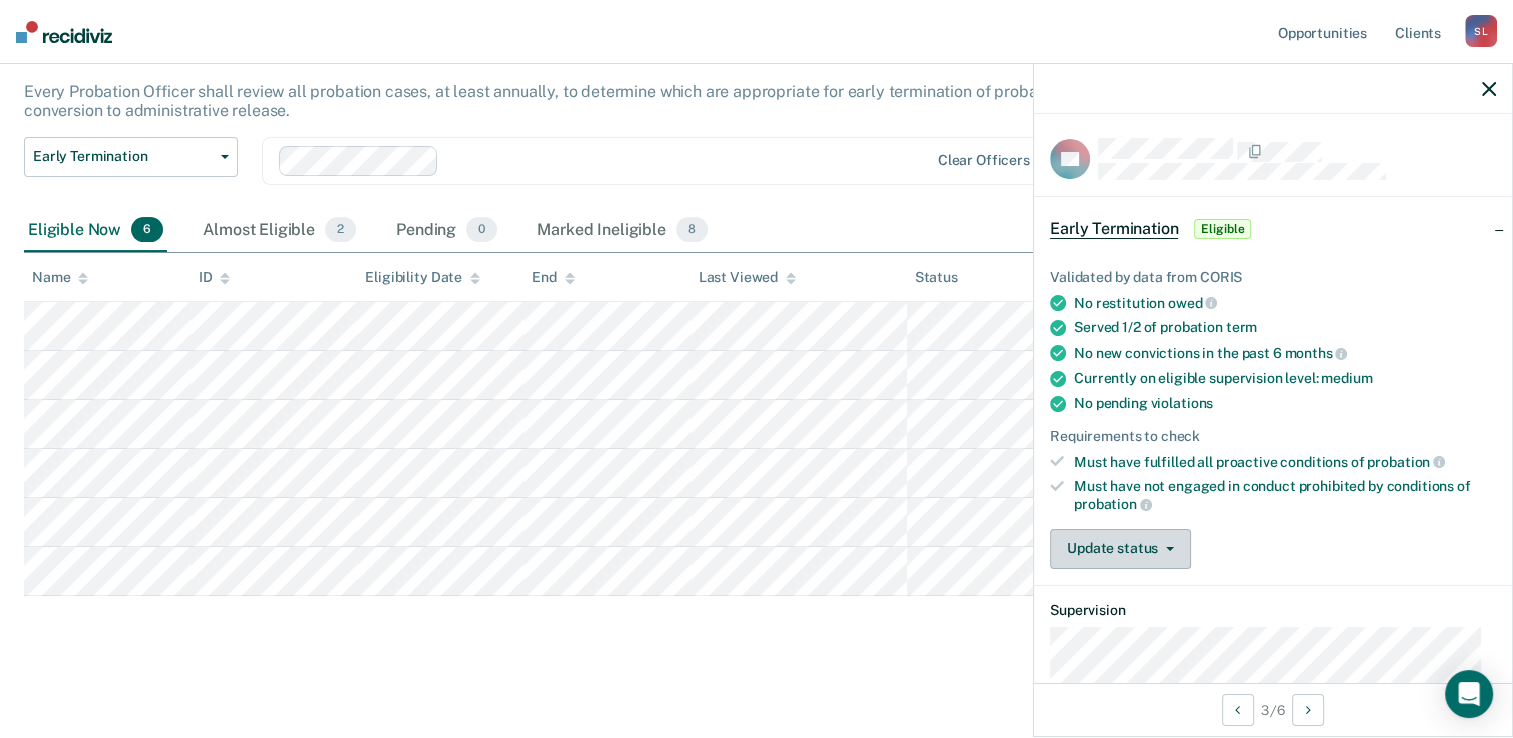 click on "Update status" at bounding box center (1120, 549) 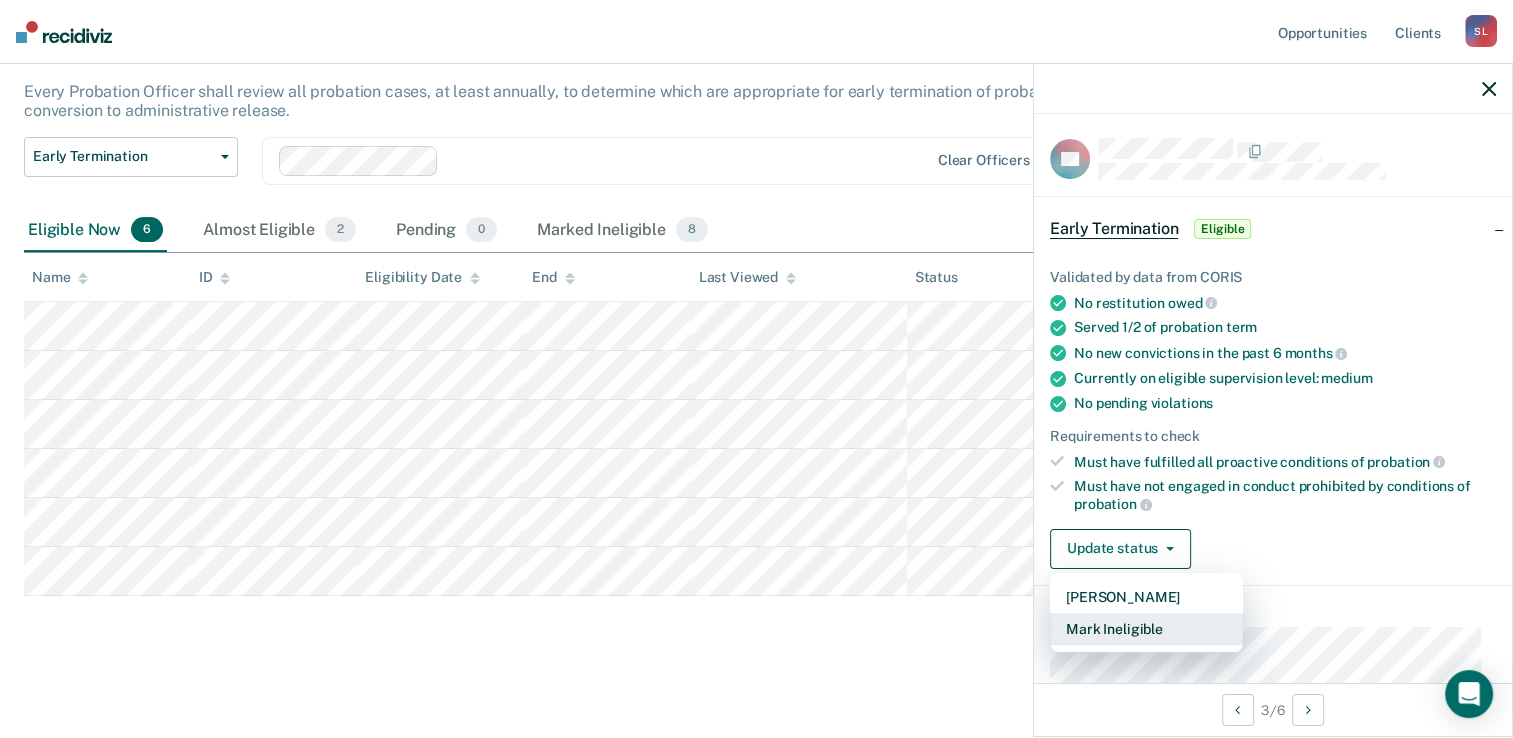 click on "Mark Ineligible" at bounding box center [1146, 629] 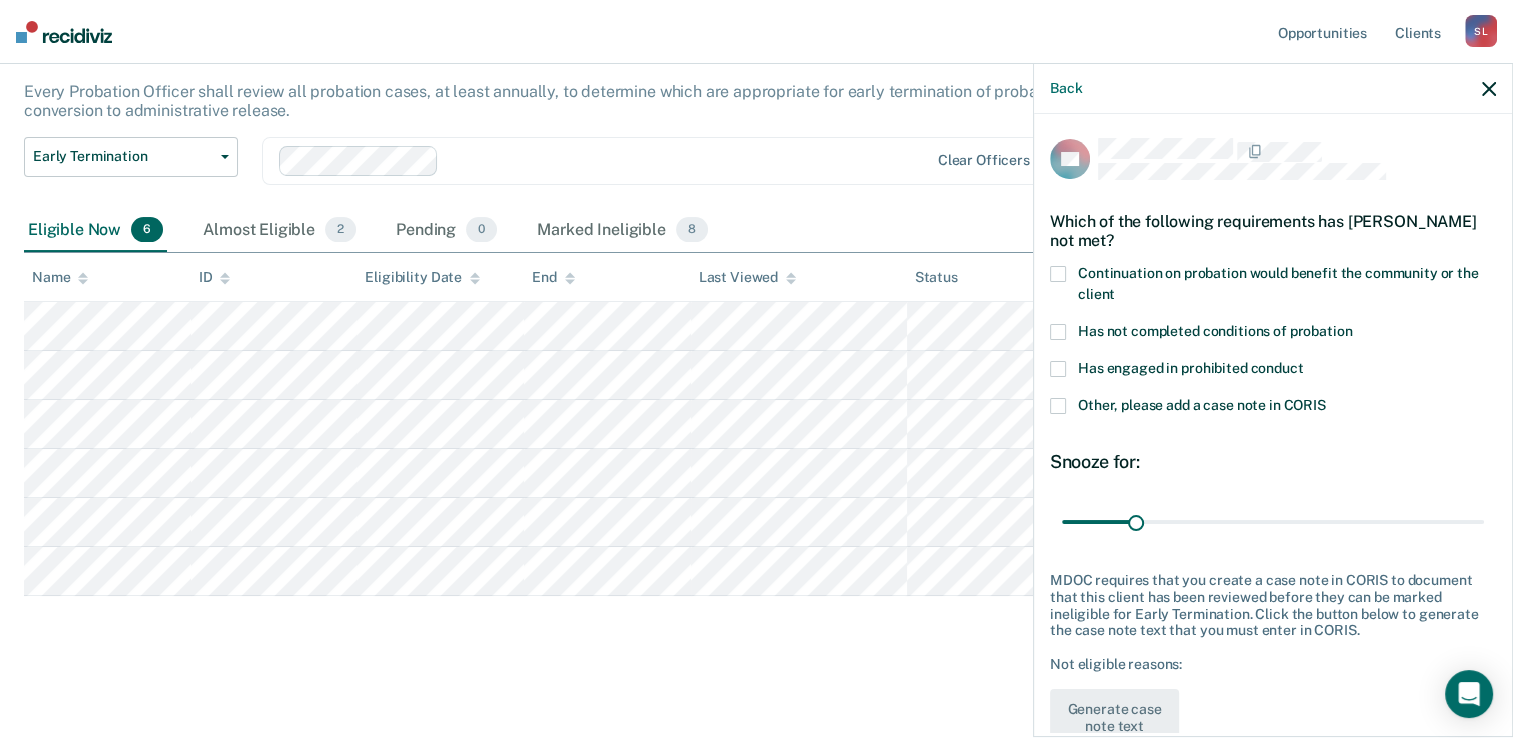 click at bounding box center (1058, 274) 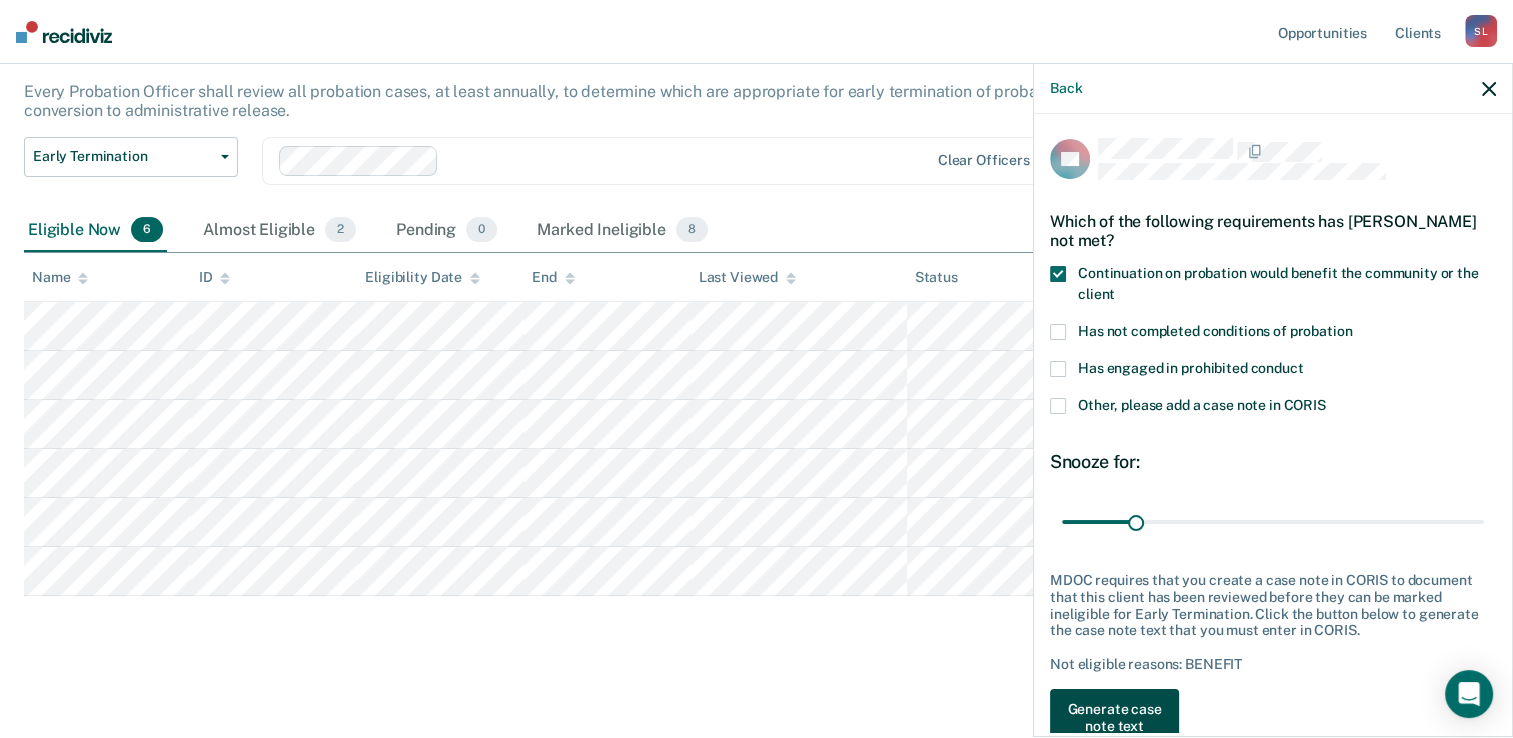 click on "Generate case note text" at bounding box center (1114, 718) 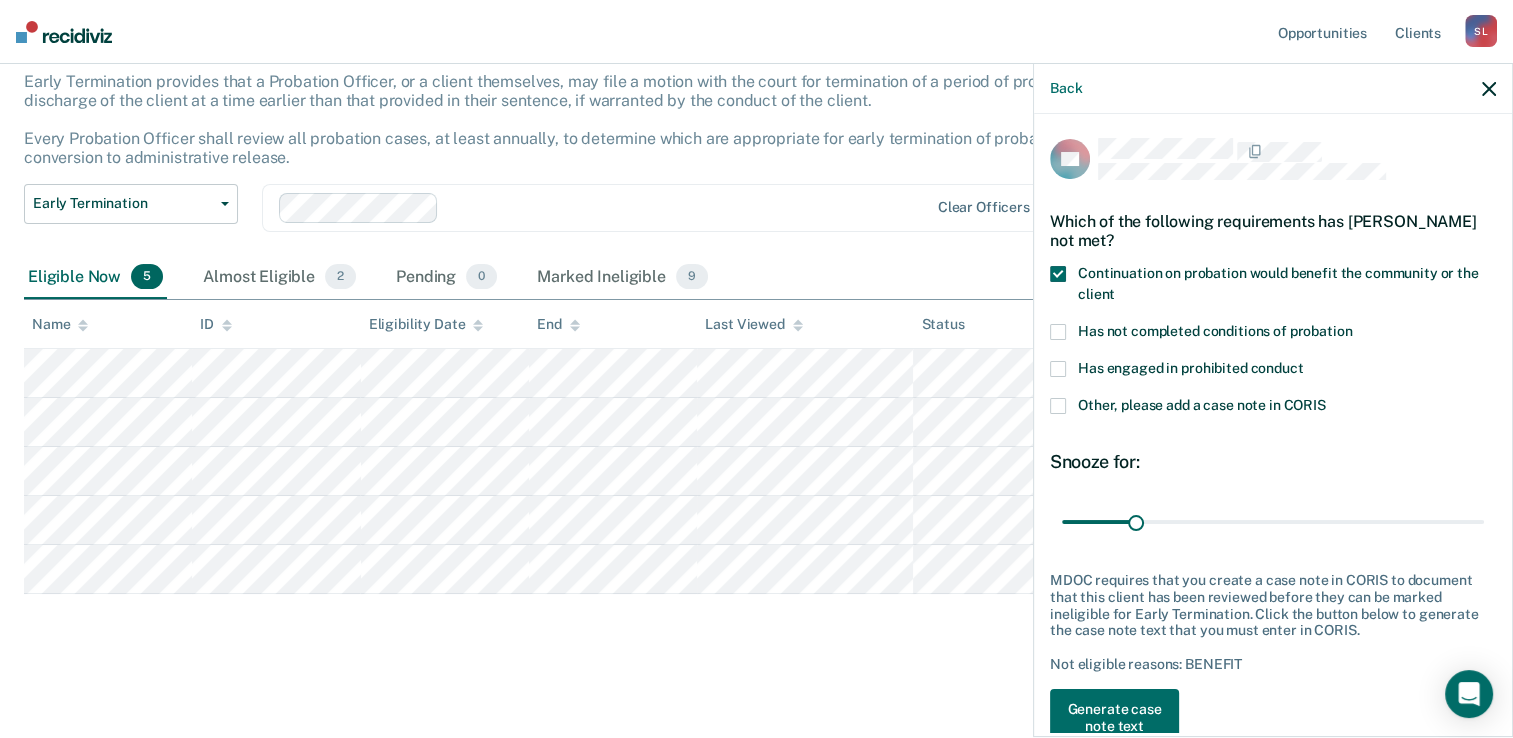 scroll, scrollTop: 121, scrollLeft: 0, axis: vertical 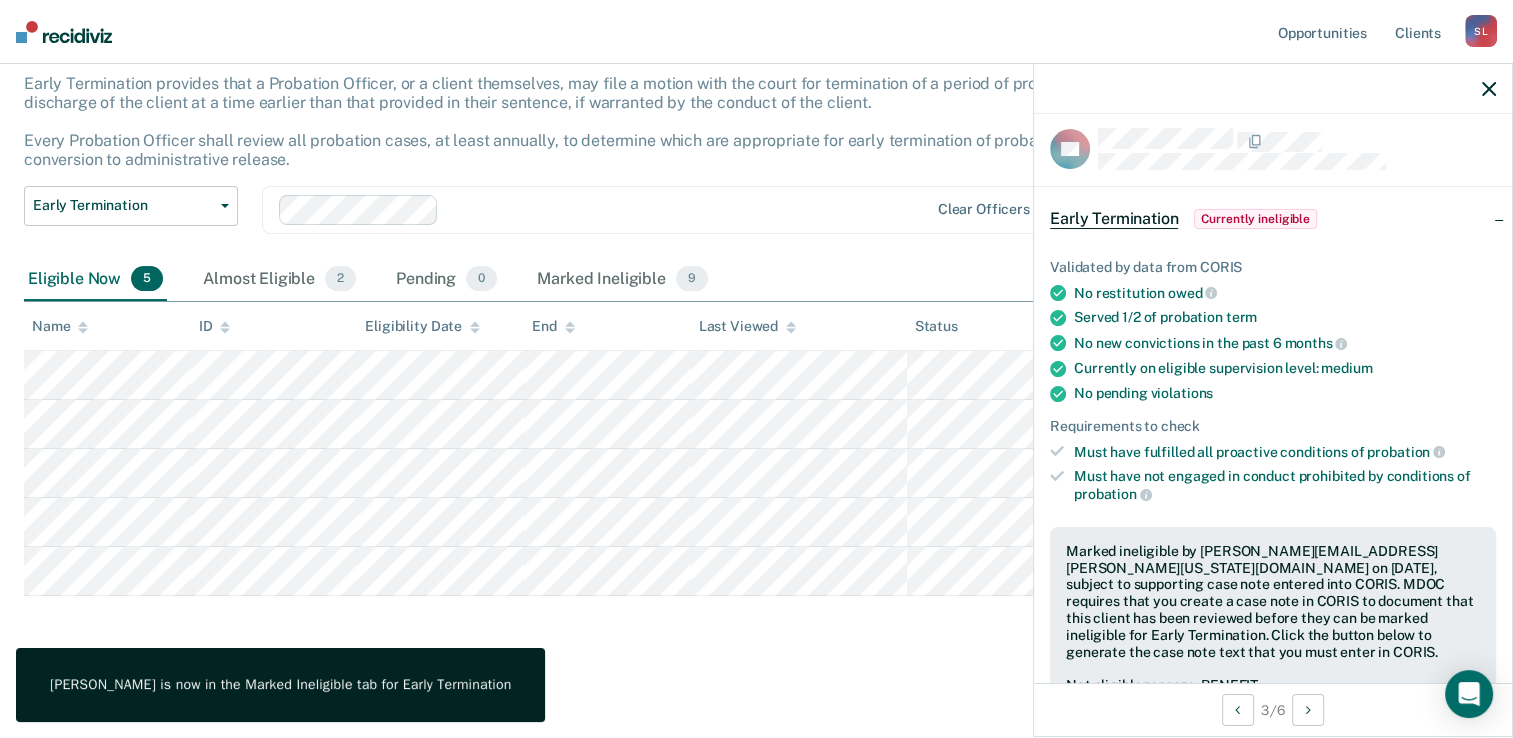 click 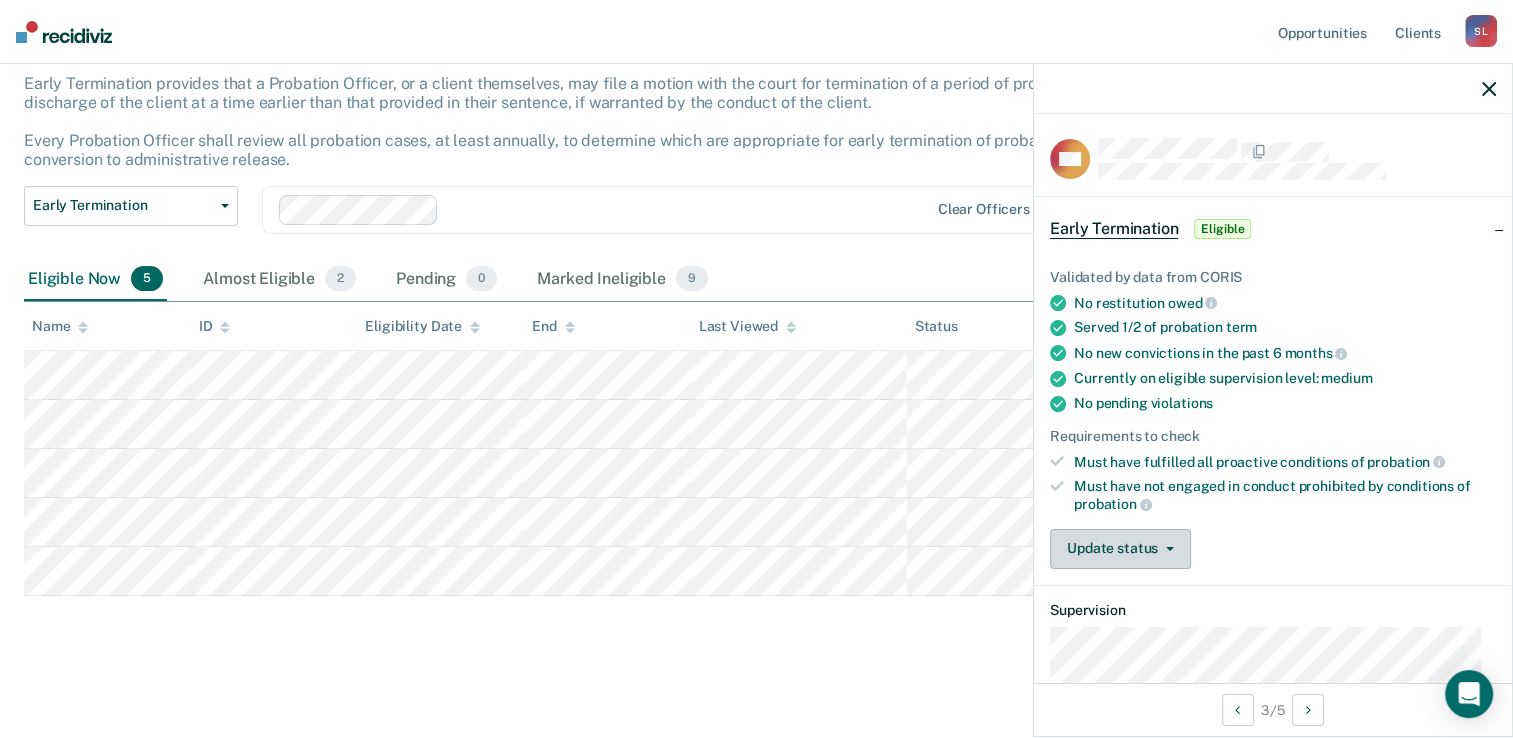 click on "Update status" at bounding box center [1120, 549] 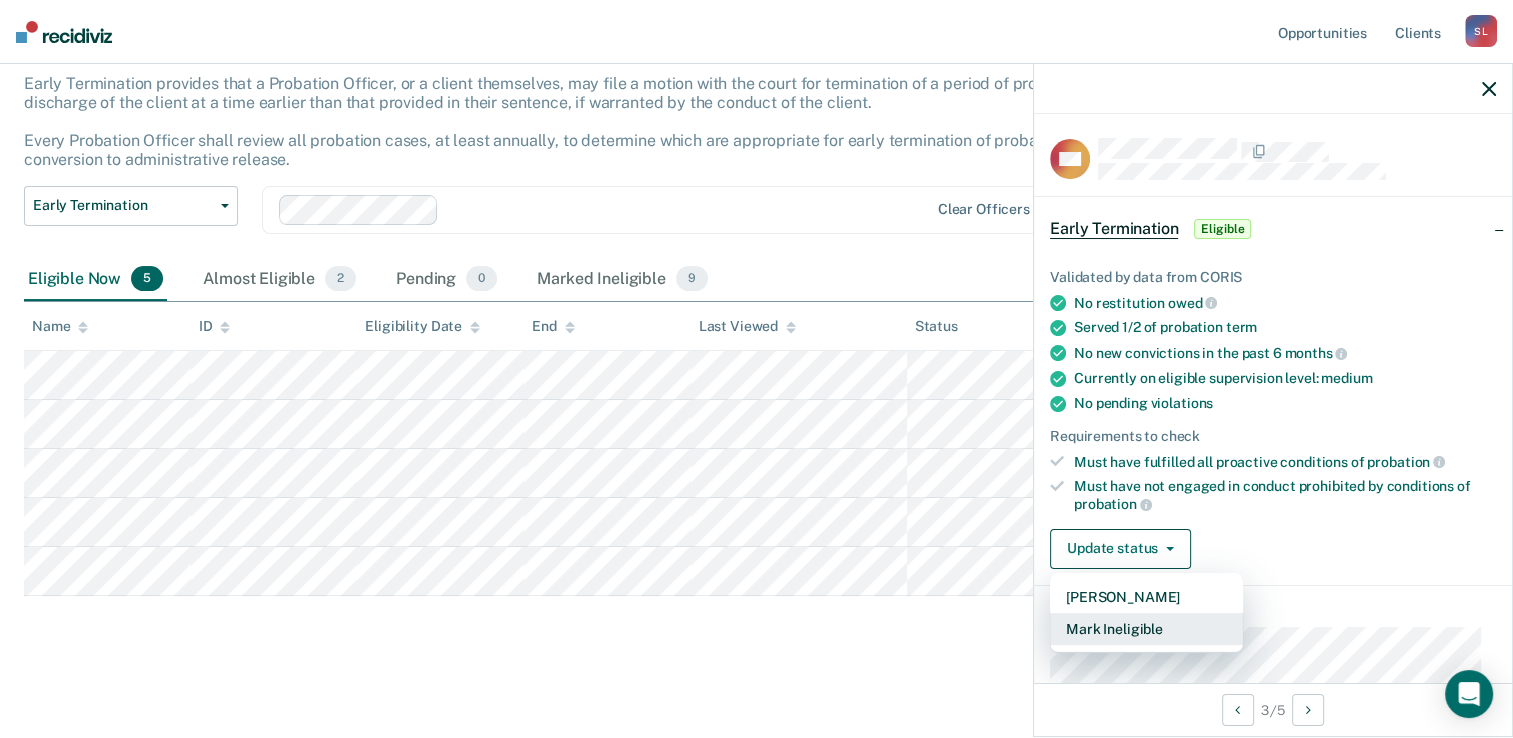 click on "Mark Ineligible" at bounding box center [1146, 629] 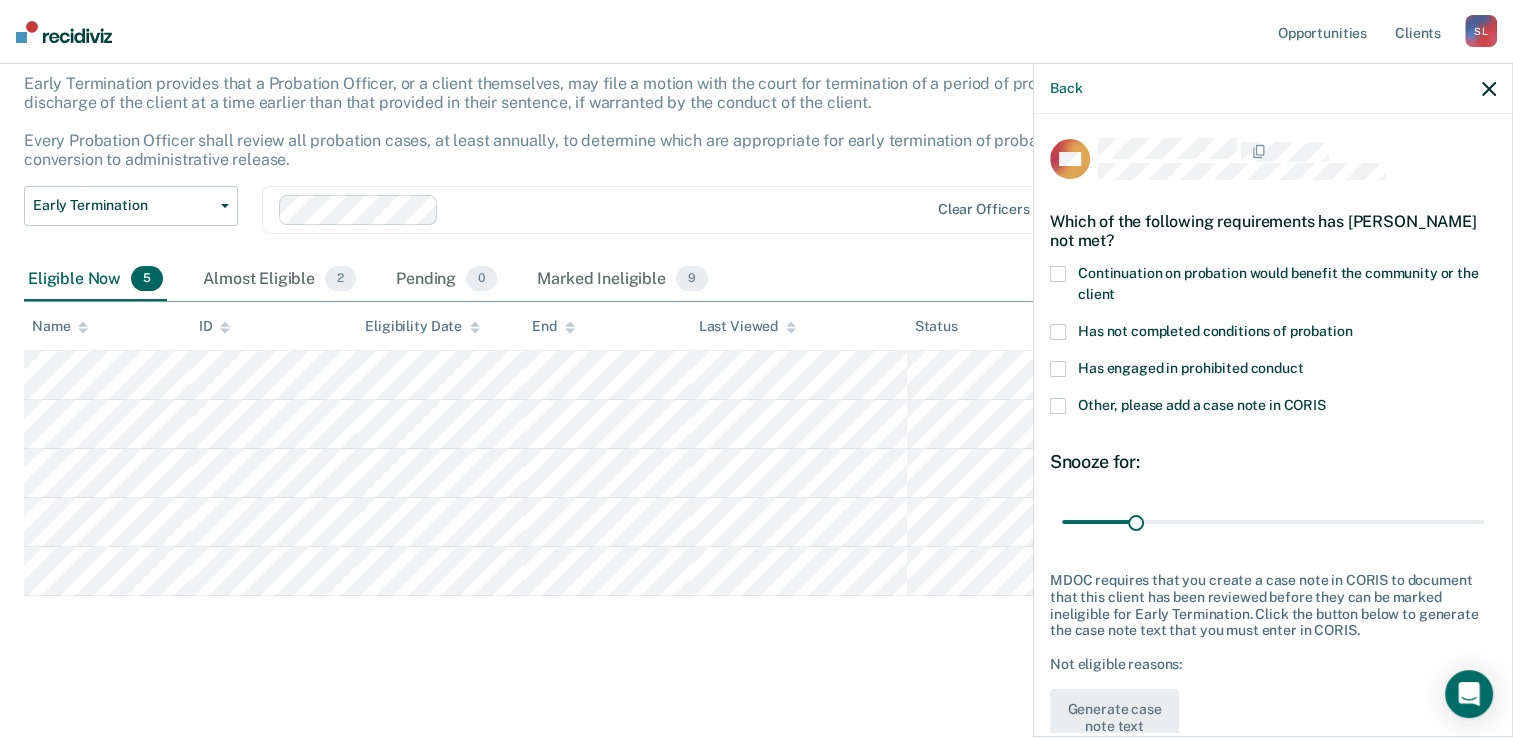 click at bounding box center [1058, 332] 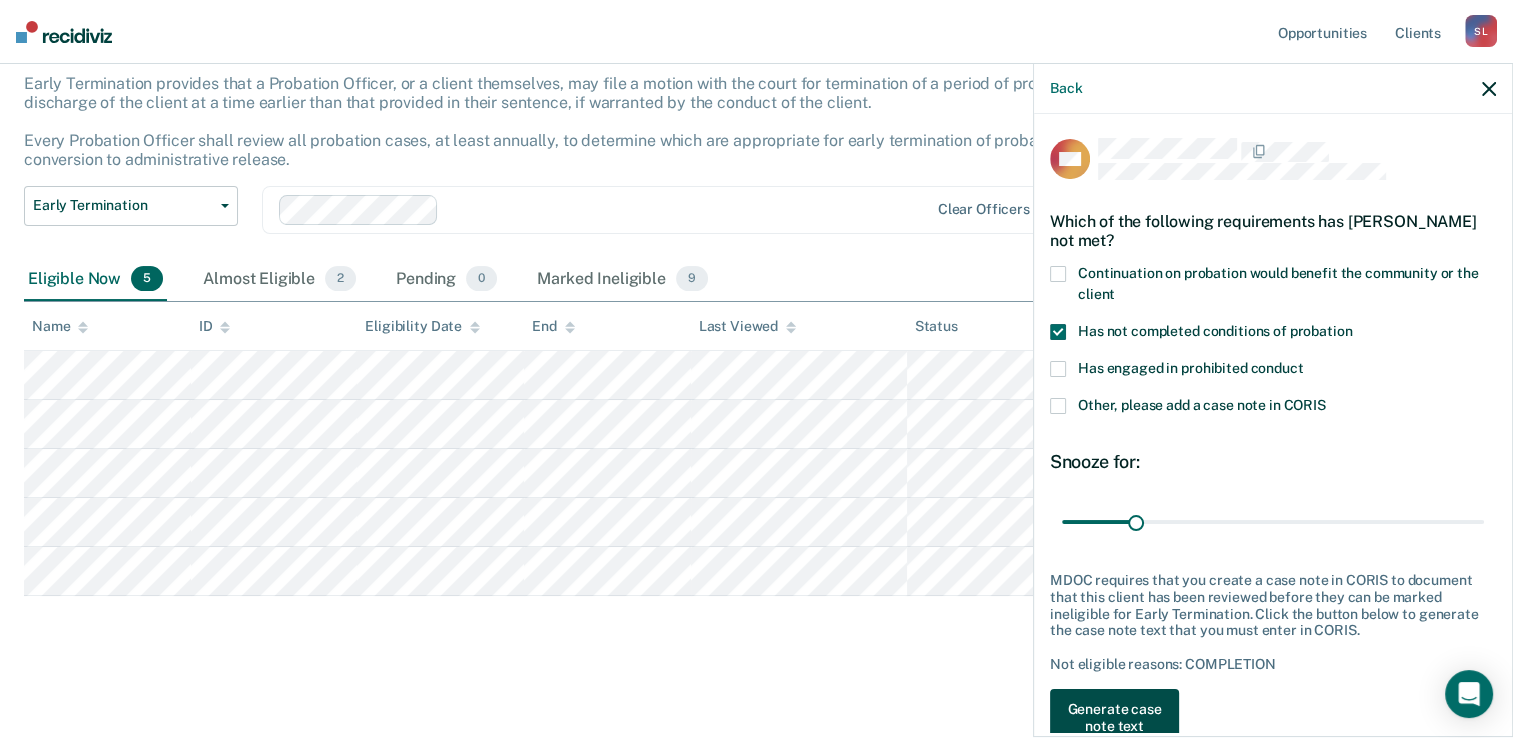 click on "Generate case note text" at bounding box center [1114, 718] 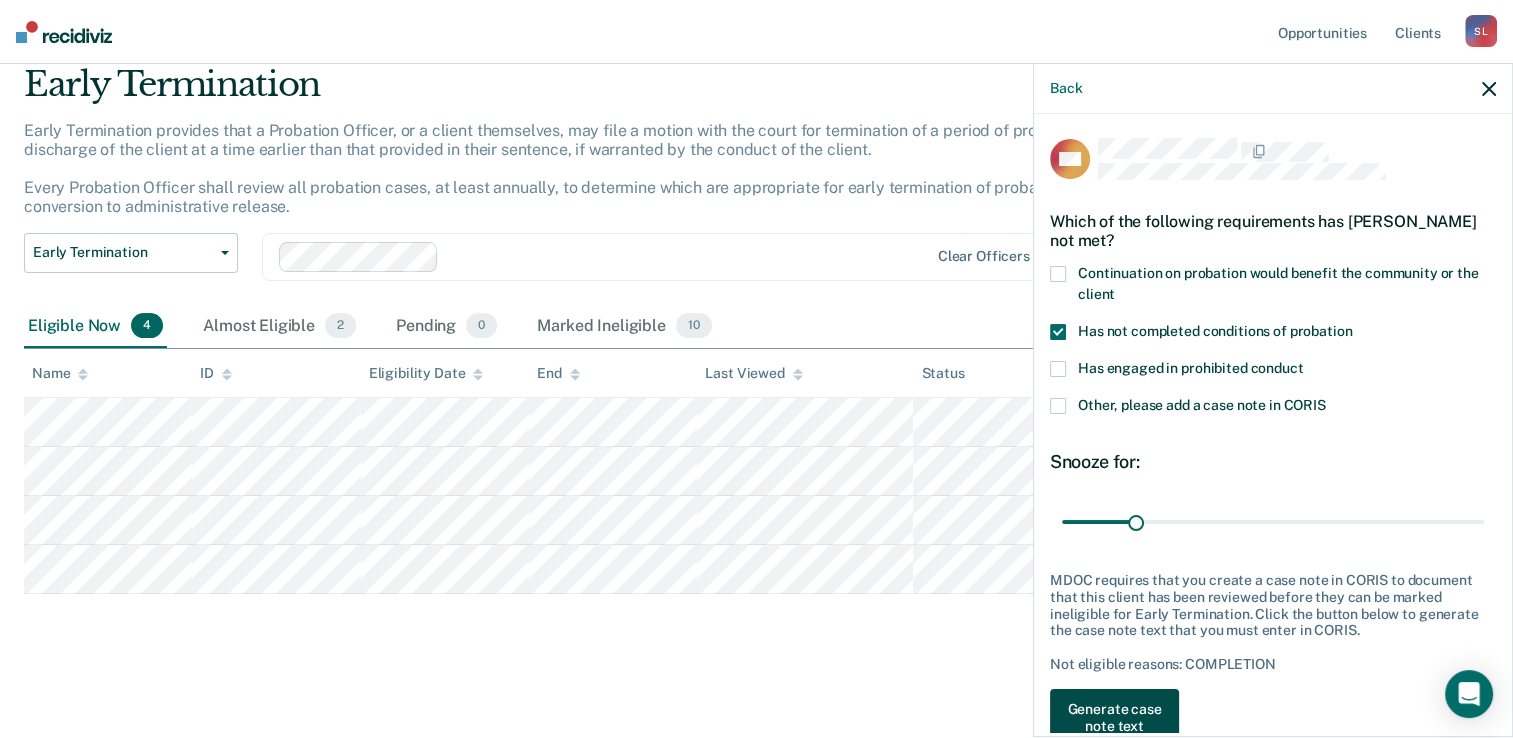 scroll, scrollTop: 72, scrollLeft: 0, axis: vertical 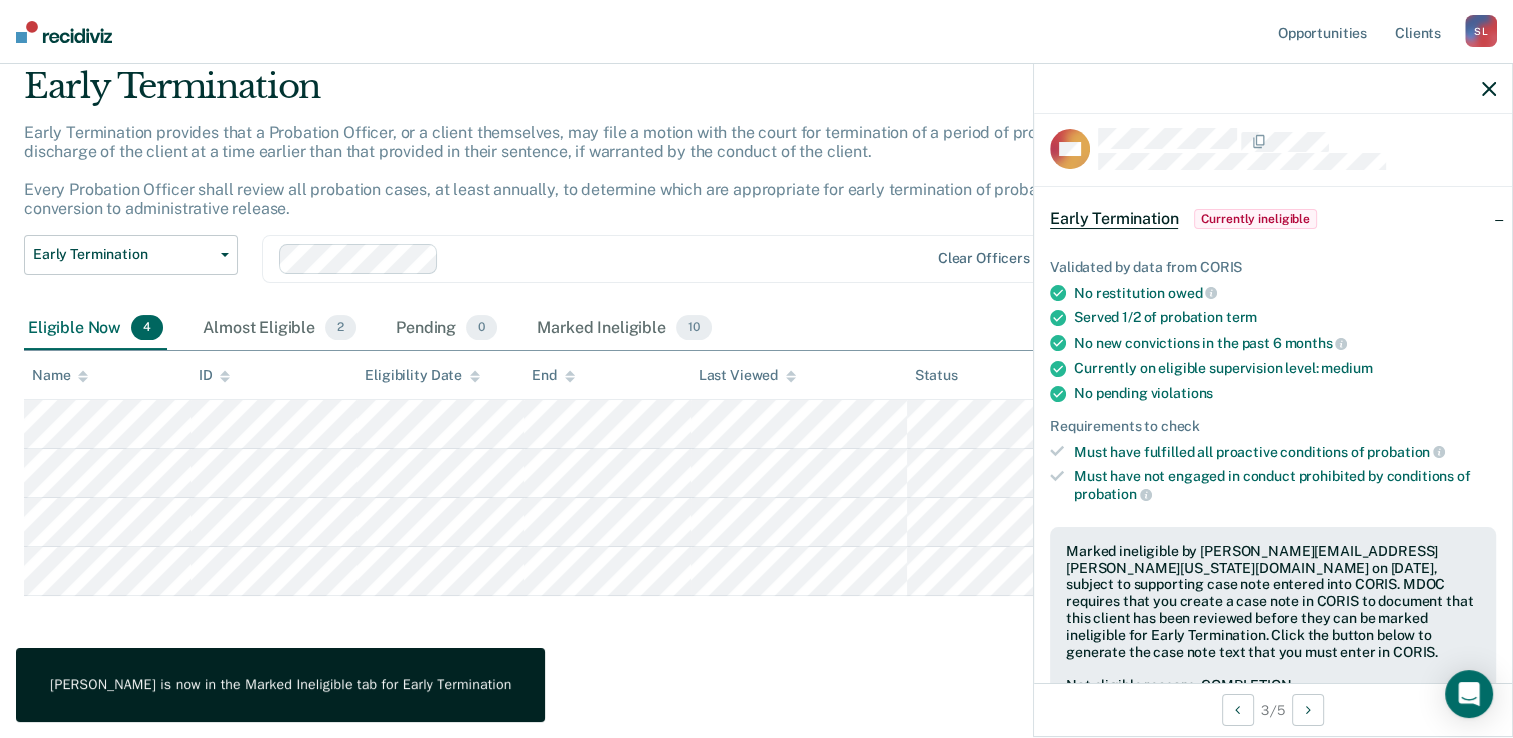 click 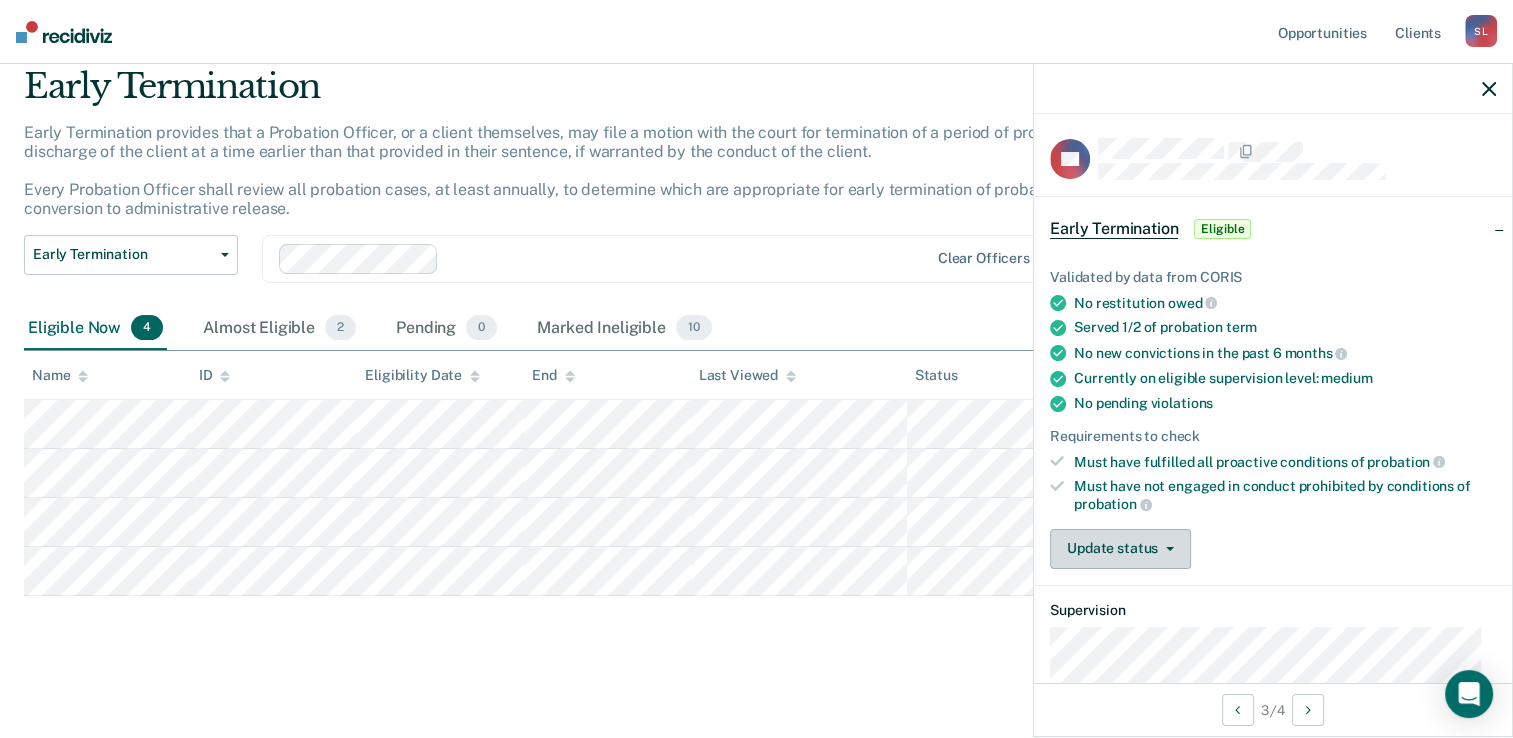 click on "Update status" at bounding box center (1120, 549) 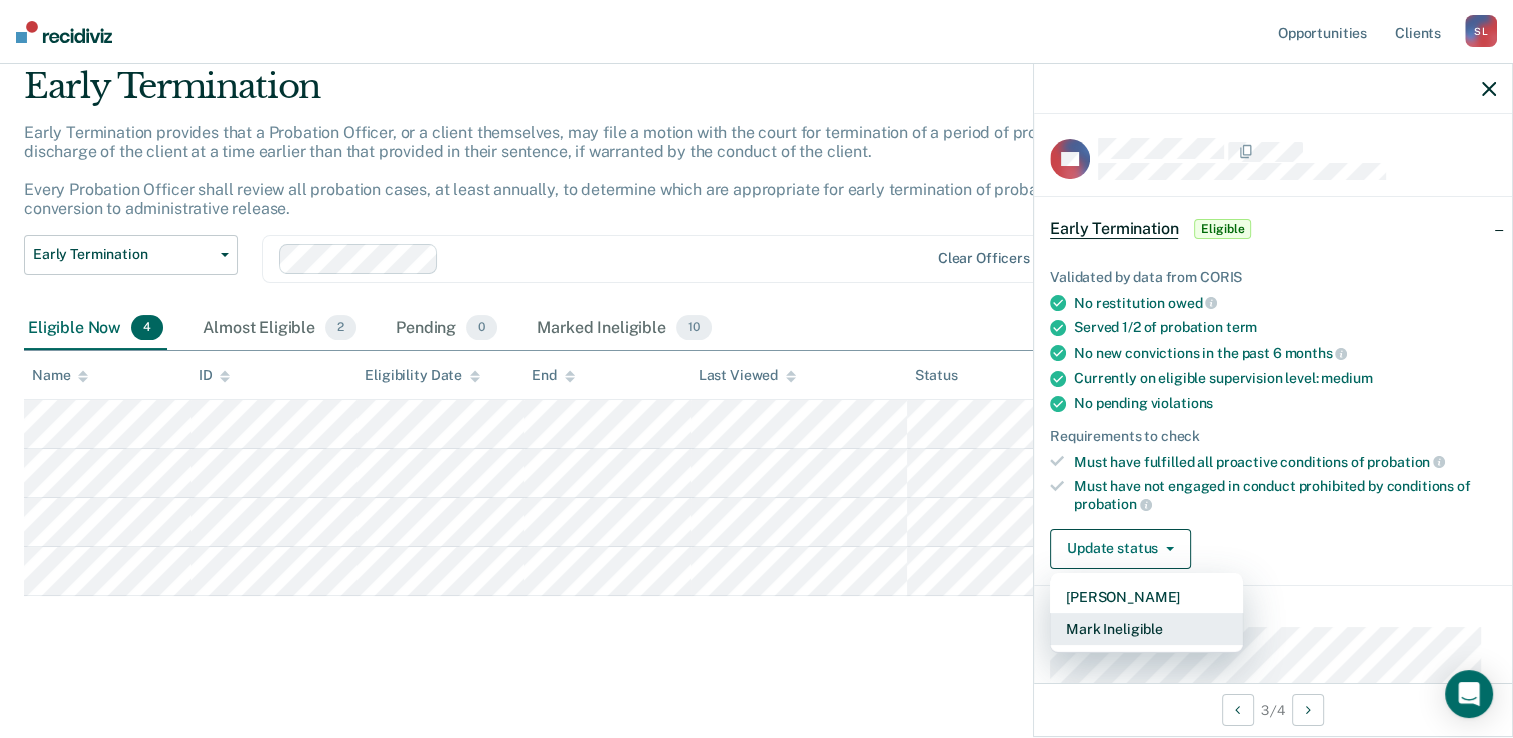 click on "Mark Ineligible" at bounding box center (1146, 629) 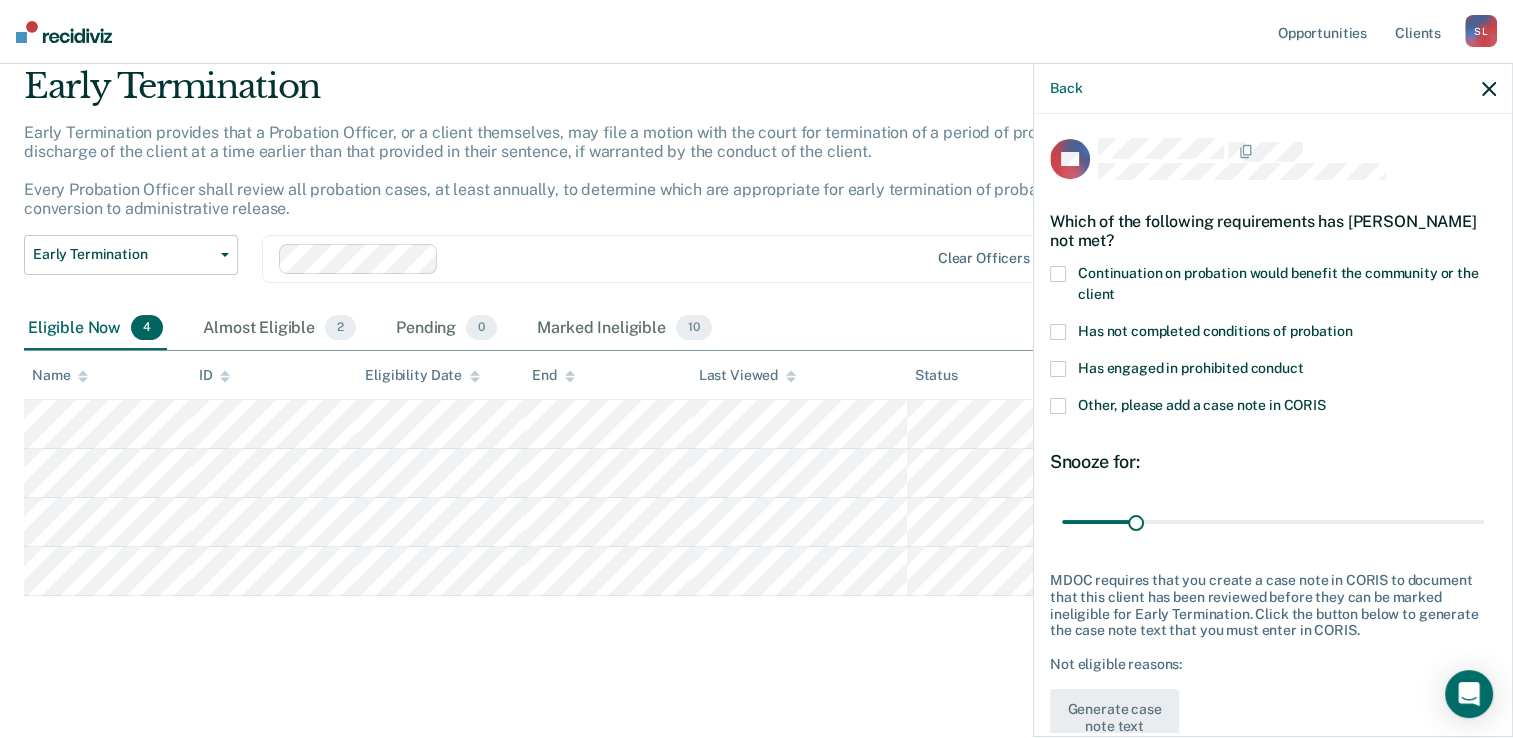click at bounding box center (1058, 332) 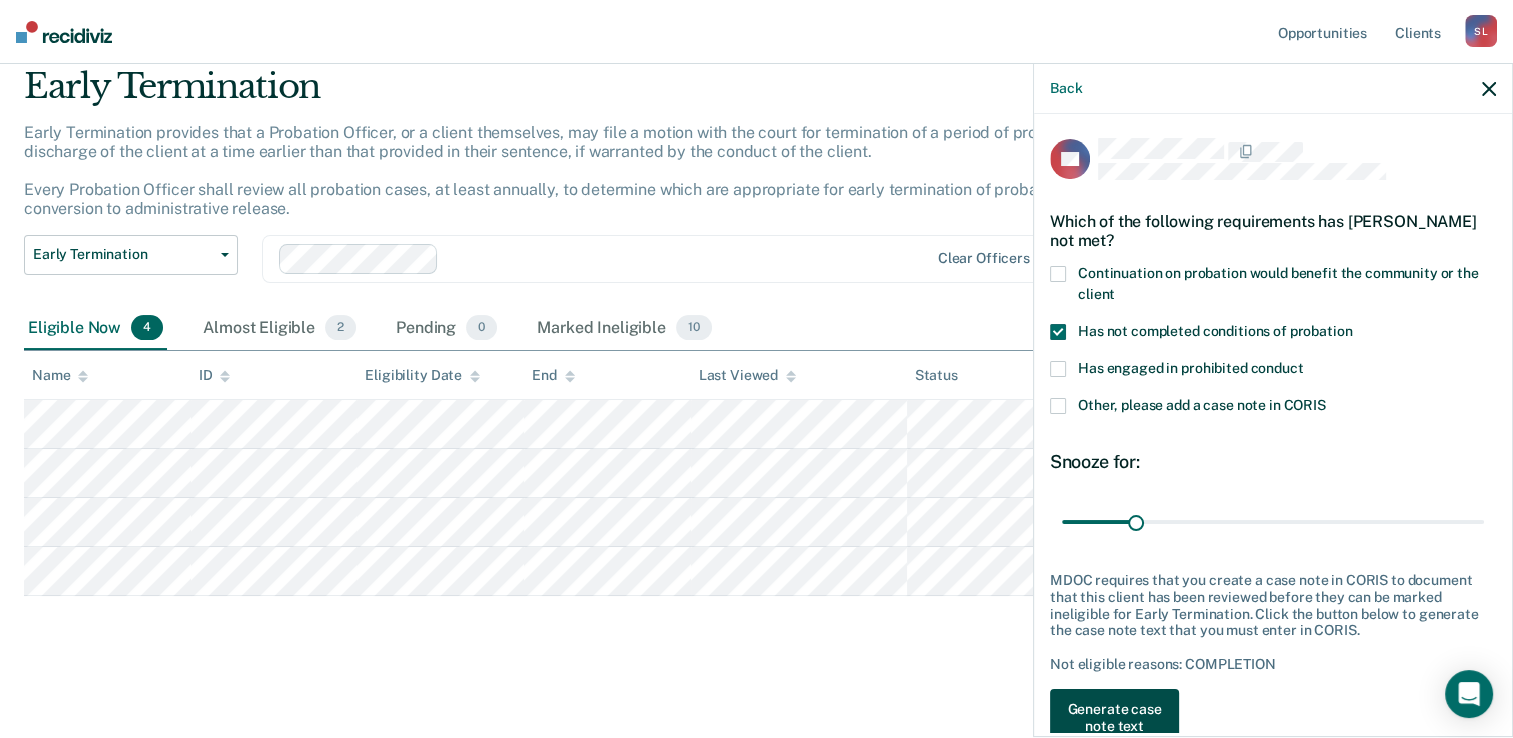 click on "Generate case note text" at bounding box center (1114, 718) 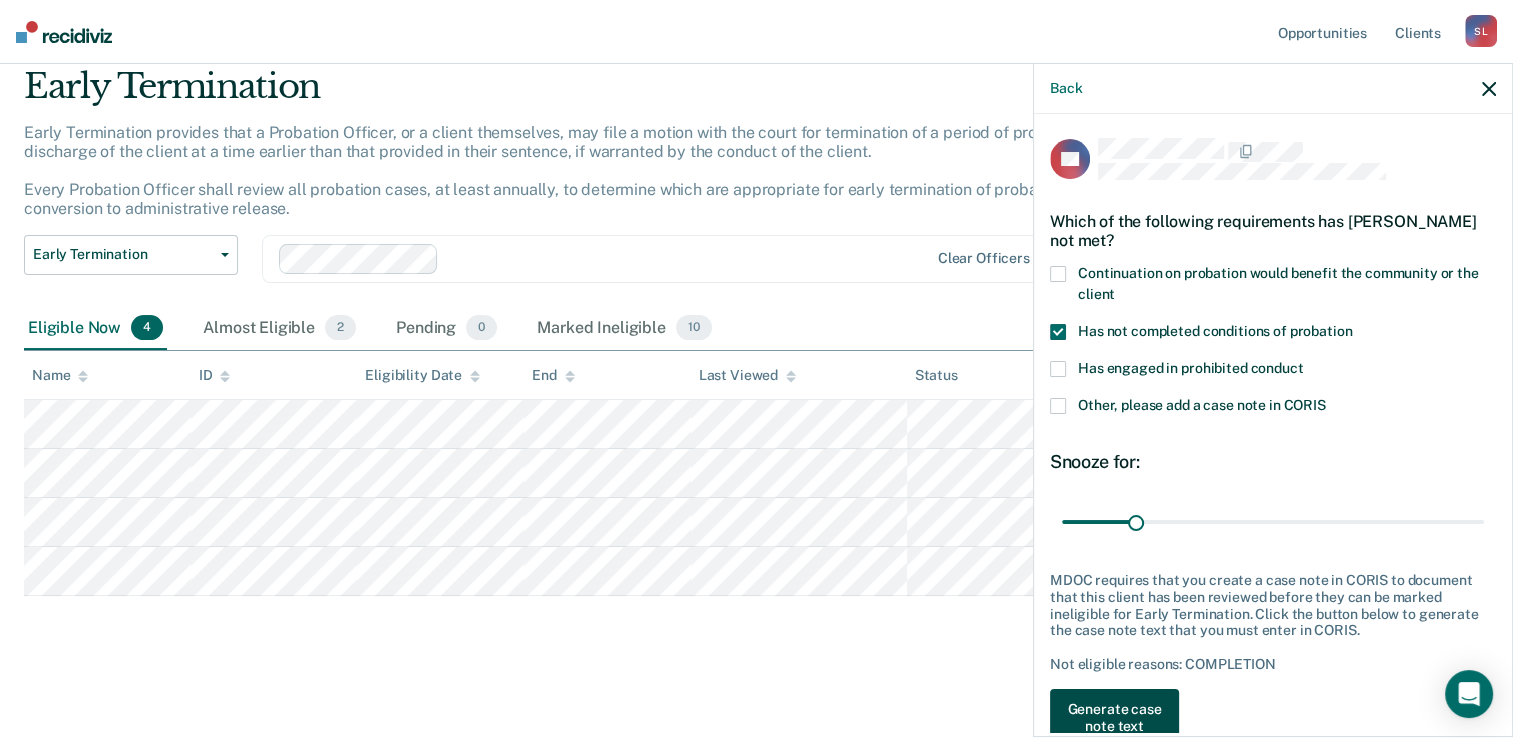 scroll, scrollTop: 23, scrollLeft: 0, axis: vertical 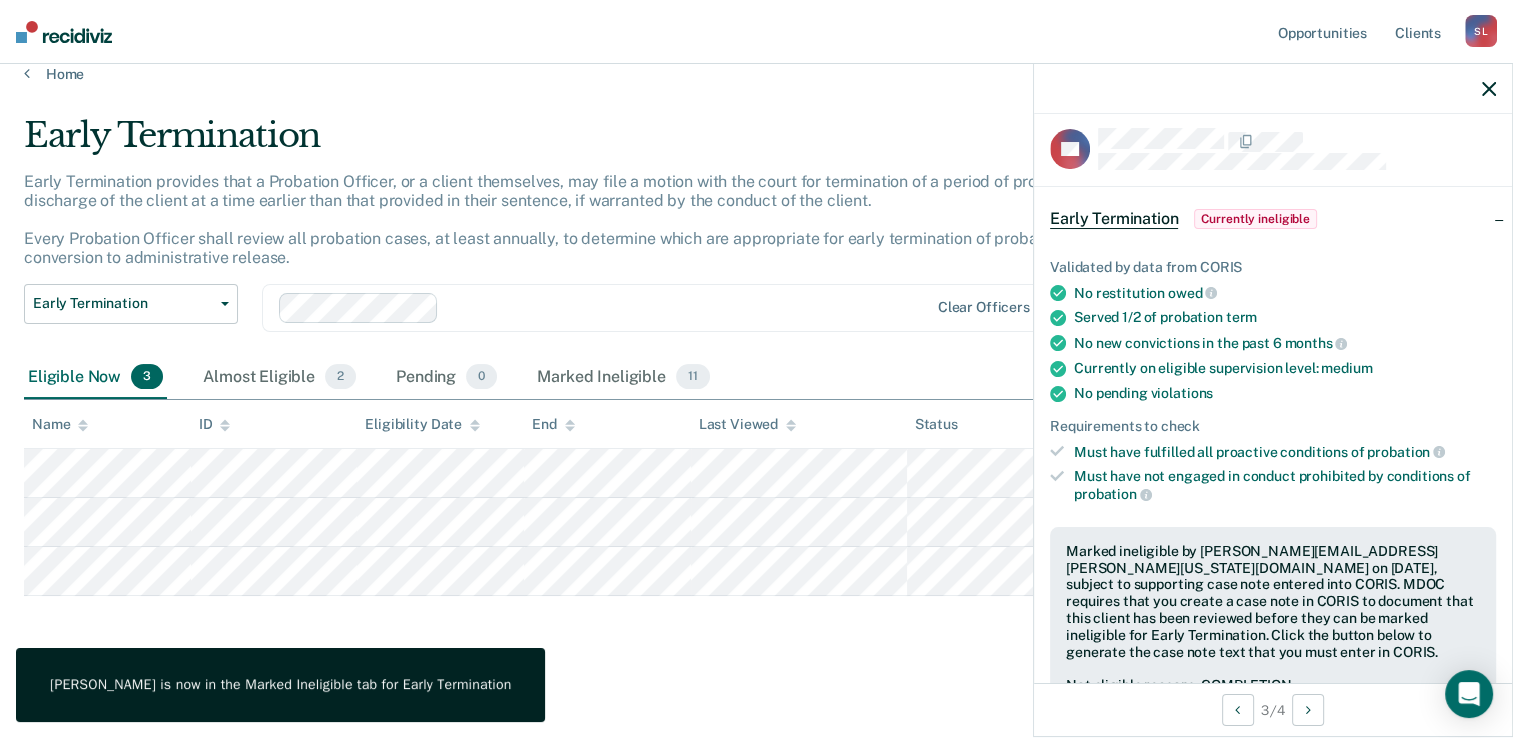 click 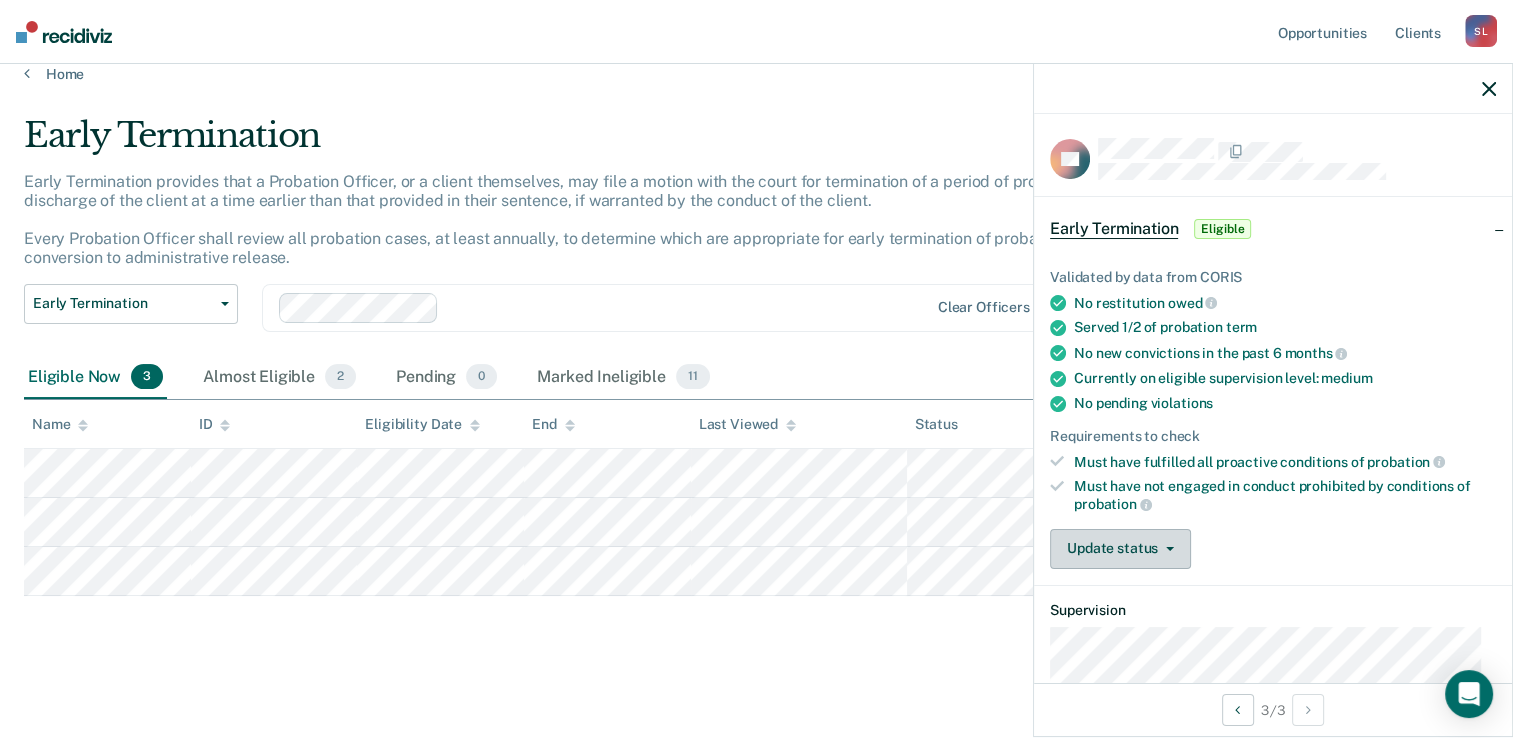 click on "Update status" at bounding box center (1120, 549) 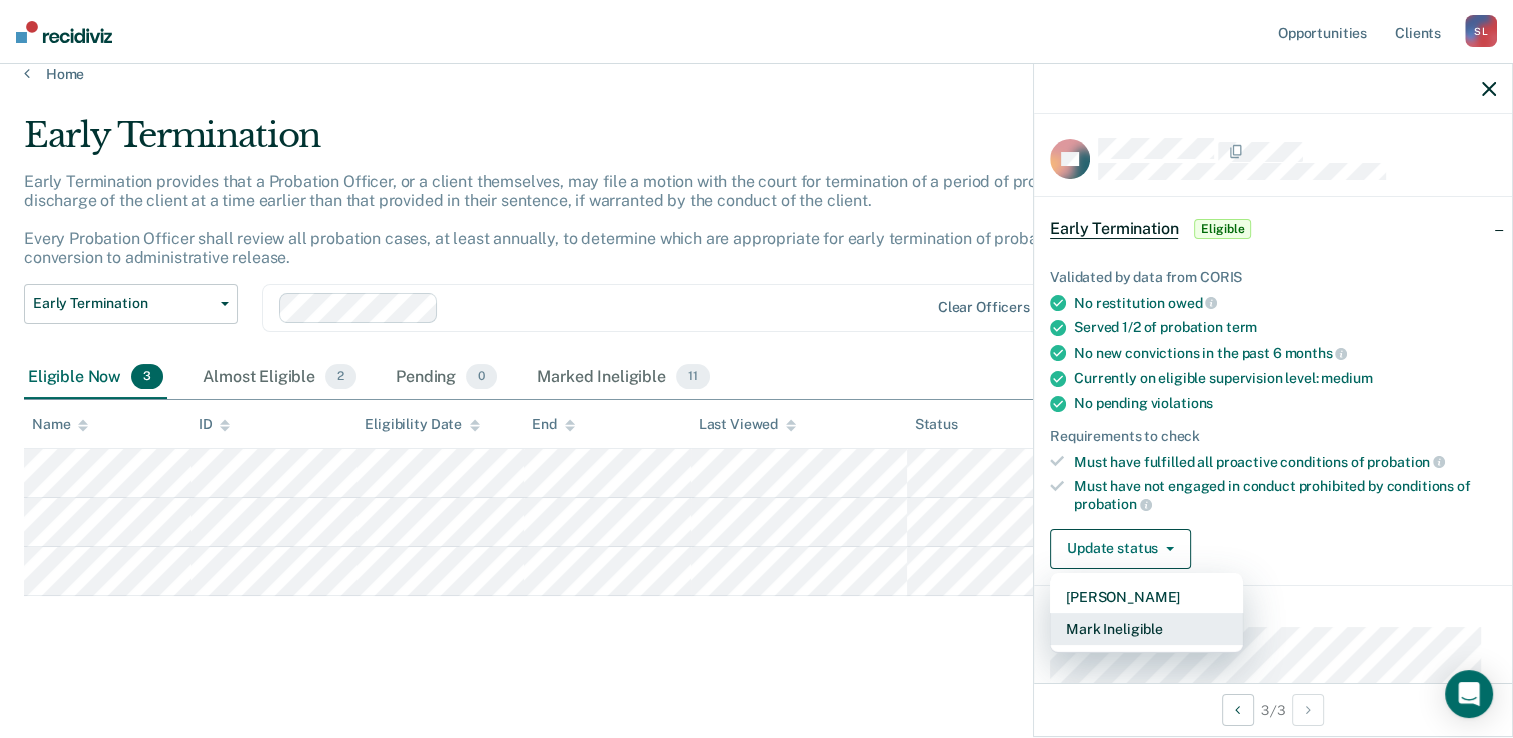click on "Mark Ineligible" at bounding box center [1146, 629] 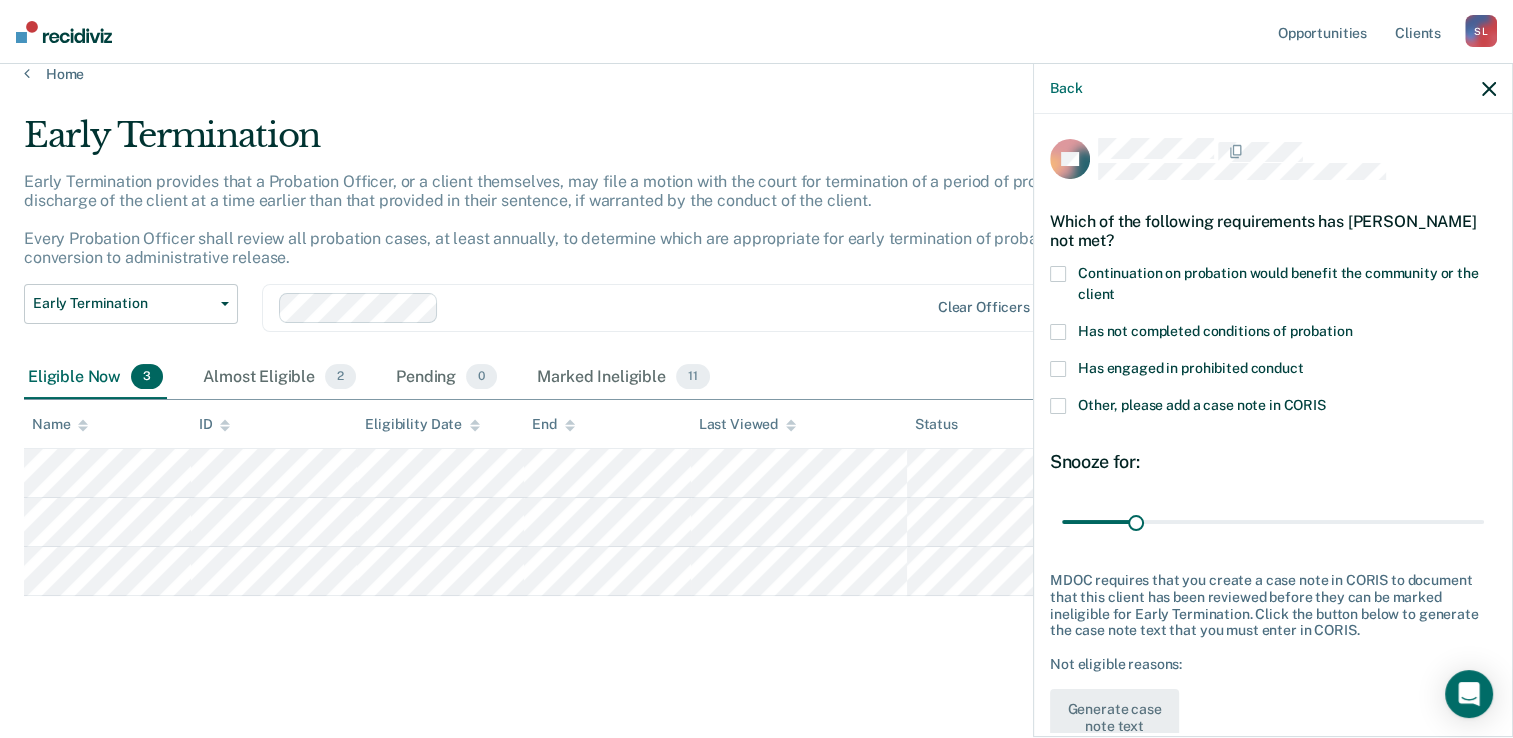 click at bounding box center (1058, 332) 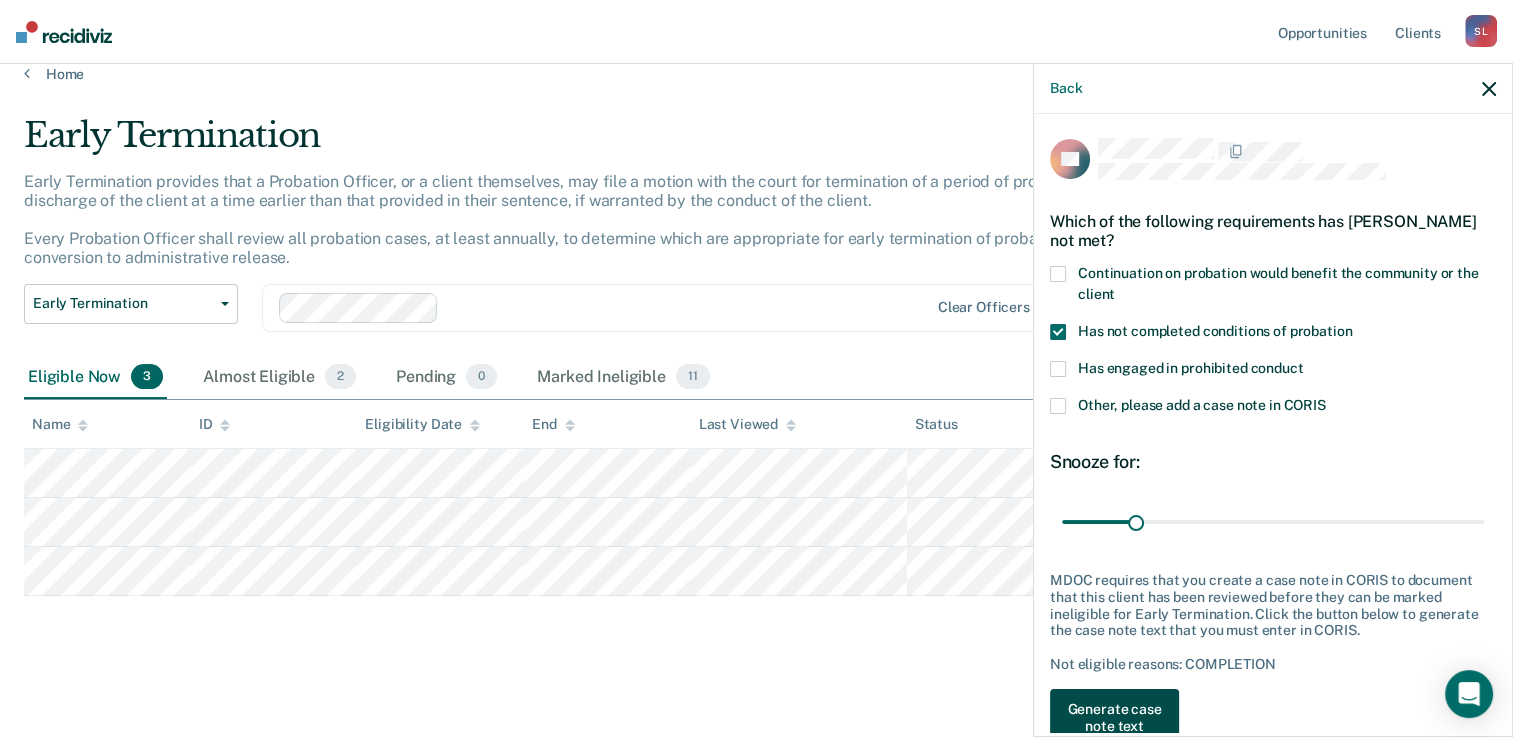 click on "Generate case note text" at bounding box center [1114, 718] 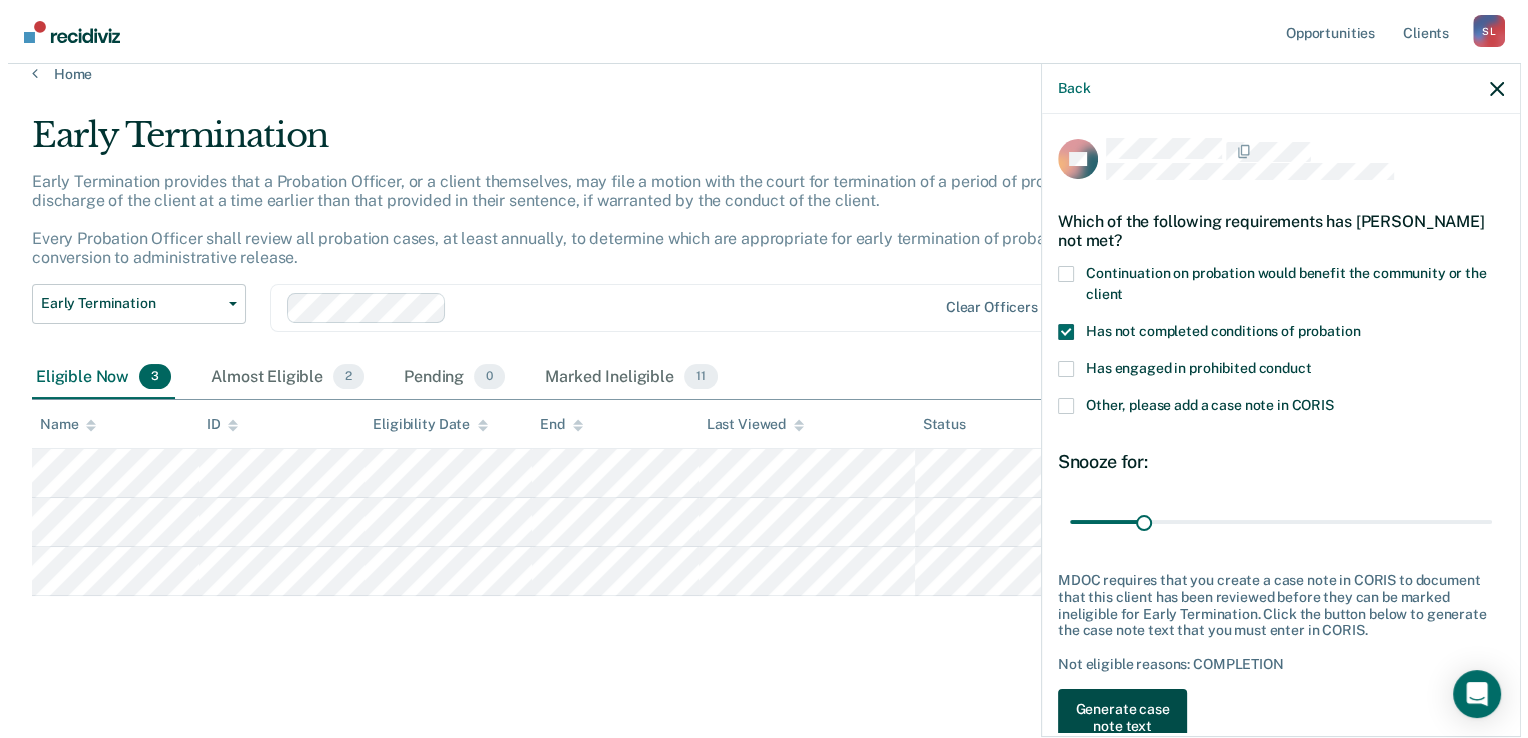 scroll, scrollTop: 0, scrollLeft: 0, axis: both 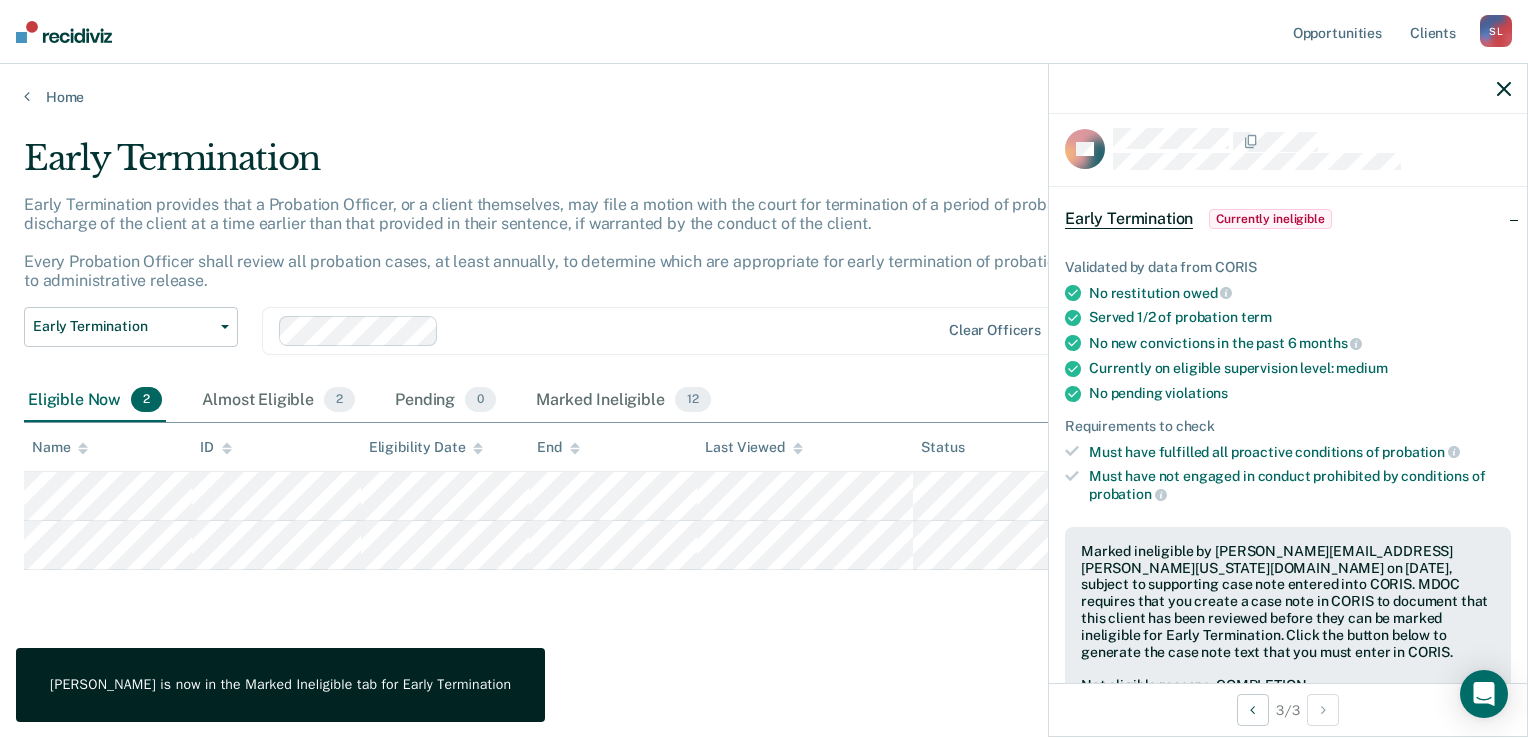 click 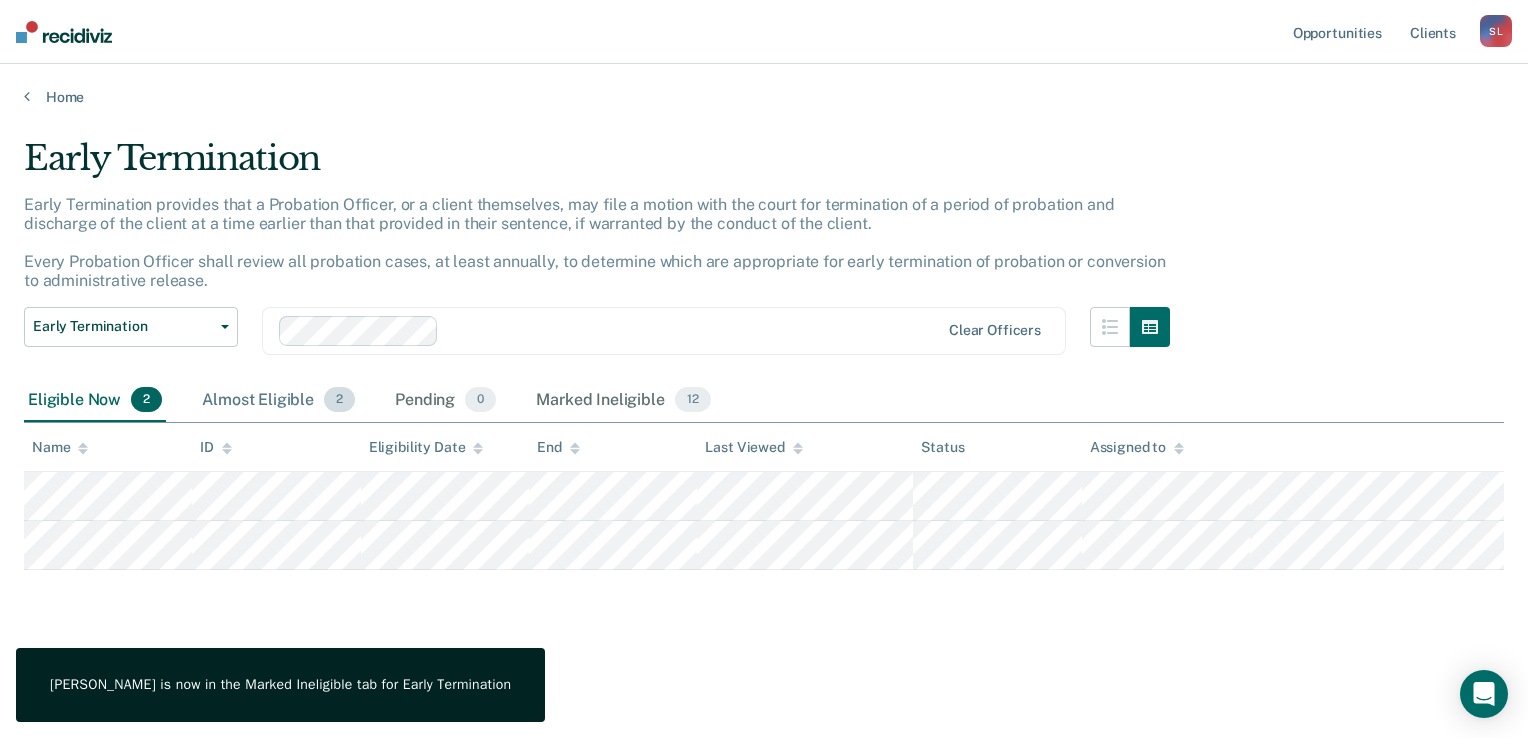 click on "Almost Eligible 2" at bounding box center (278, 401) 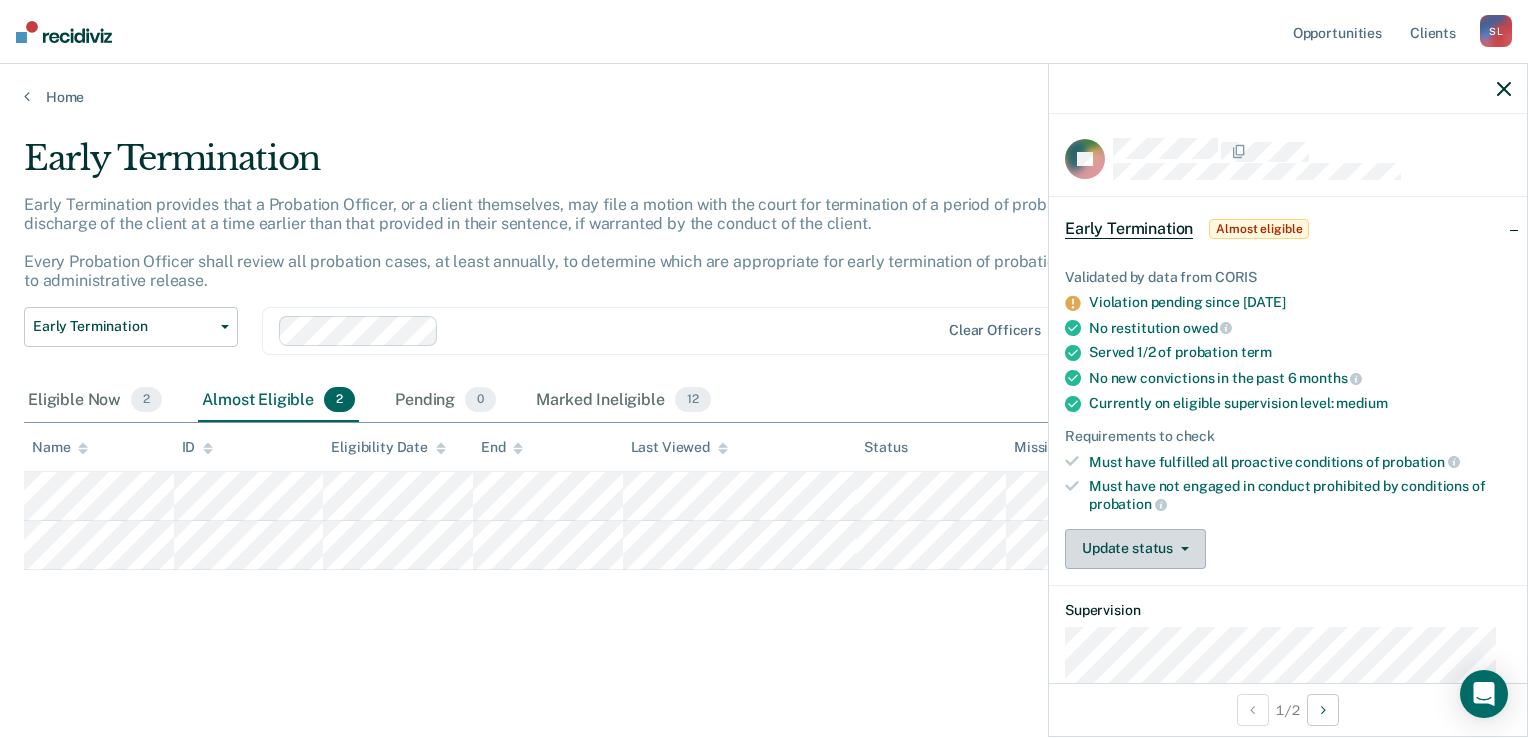 click on "Update status" at bounding box center [1135, 549] 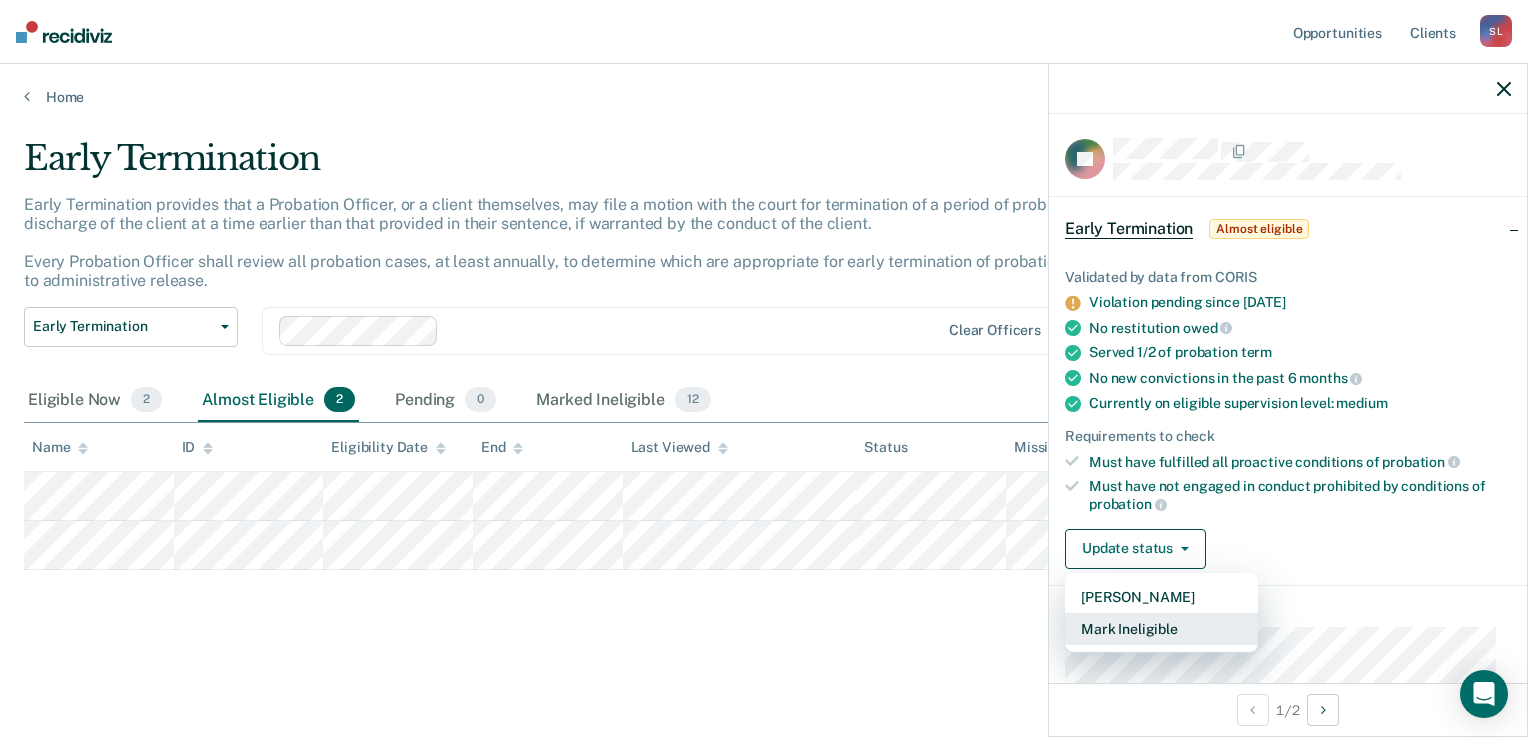 click on "Mark Ineligible" at bounding box center (1161, 629) 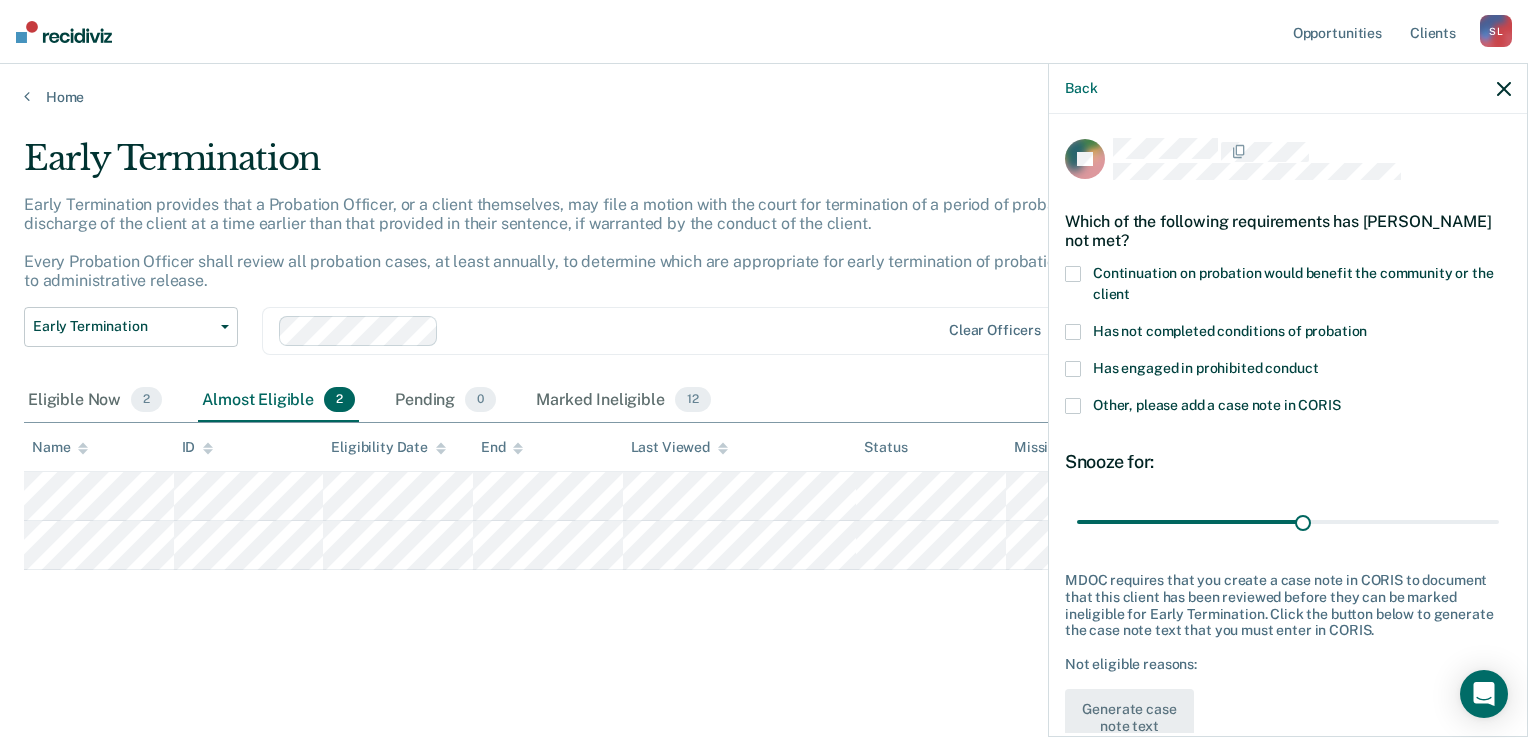 click at bounding box center [1073, 369] 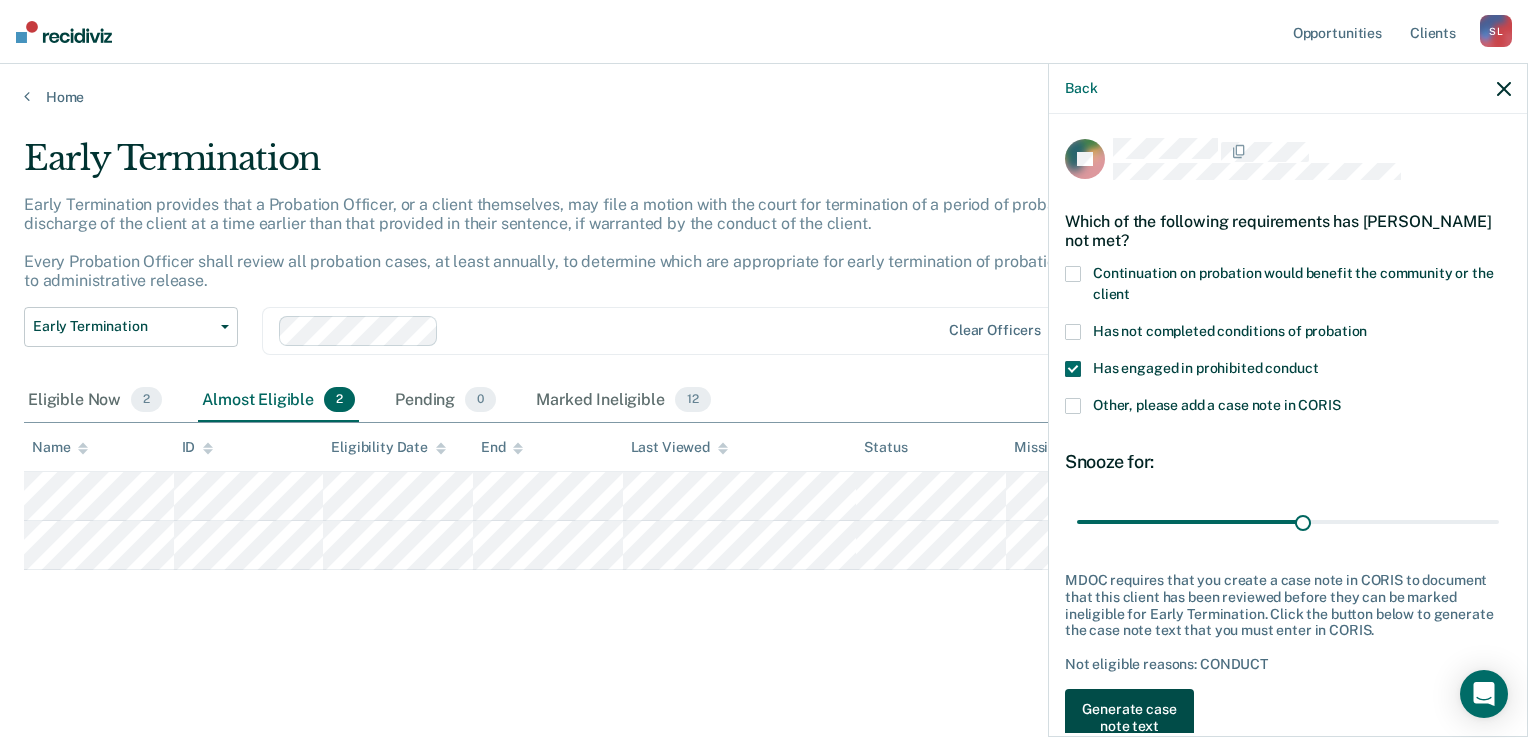 click on "Generate case note text" at bounding box center [1129, 718] 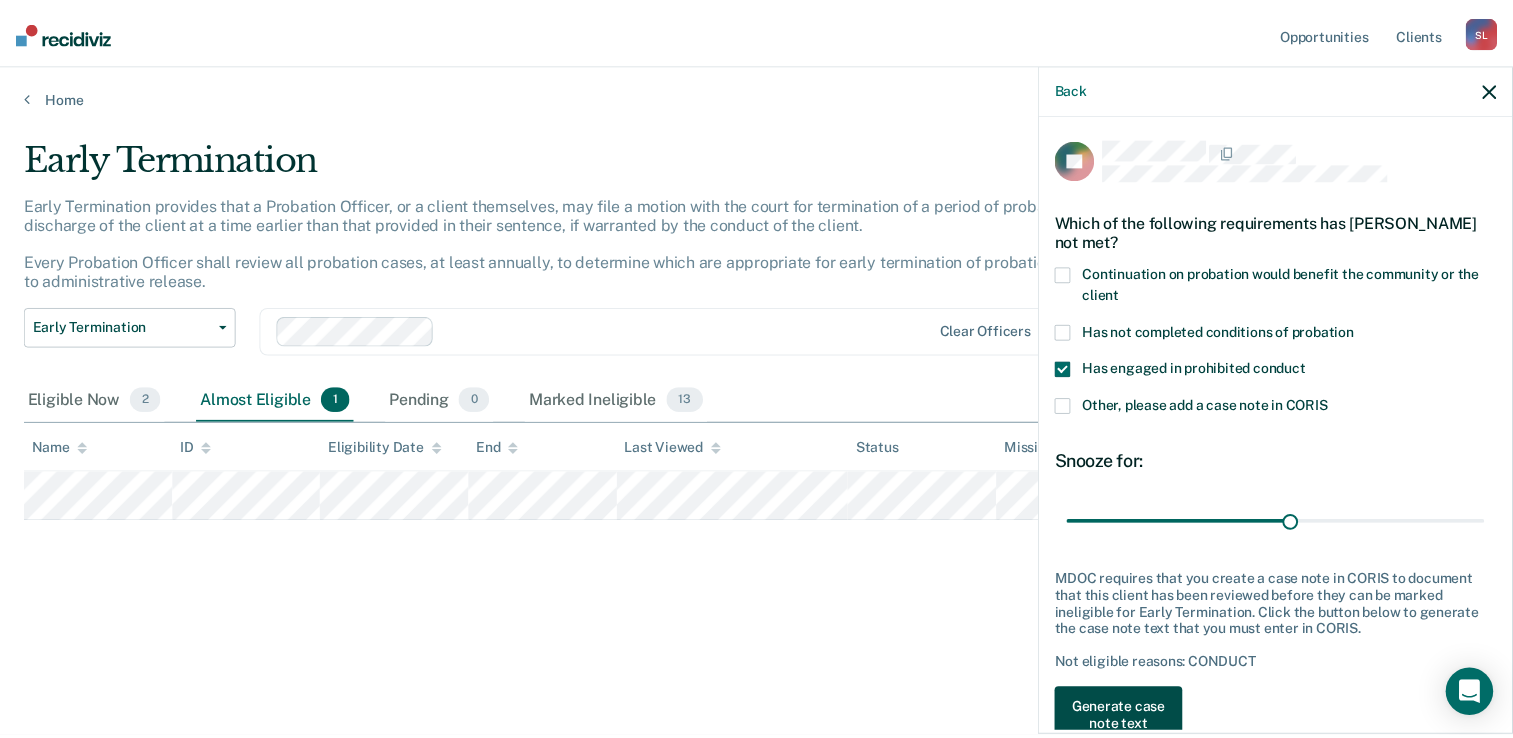 scroll, scrollTop: 10, scrollLeft: 0, axis: vertical 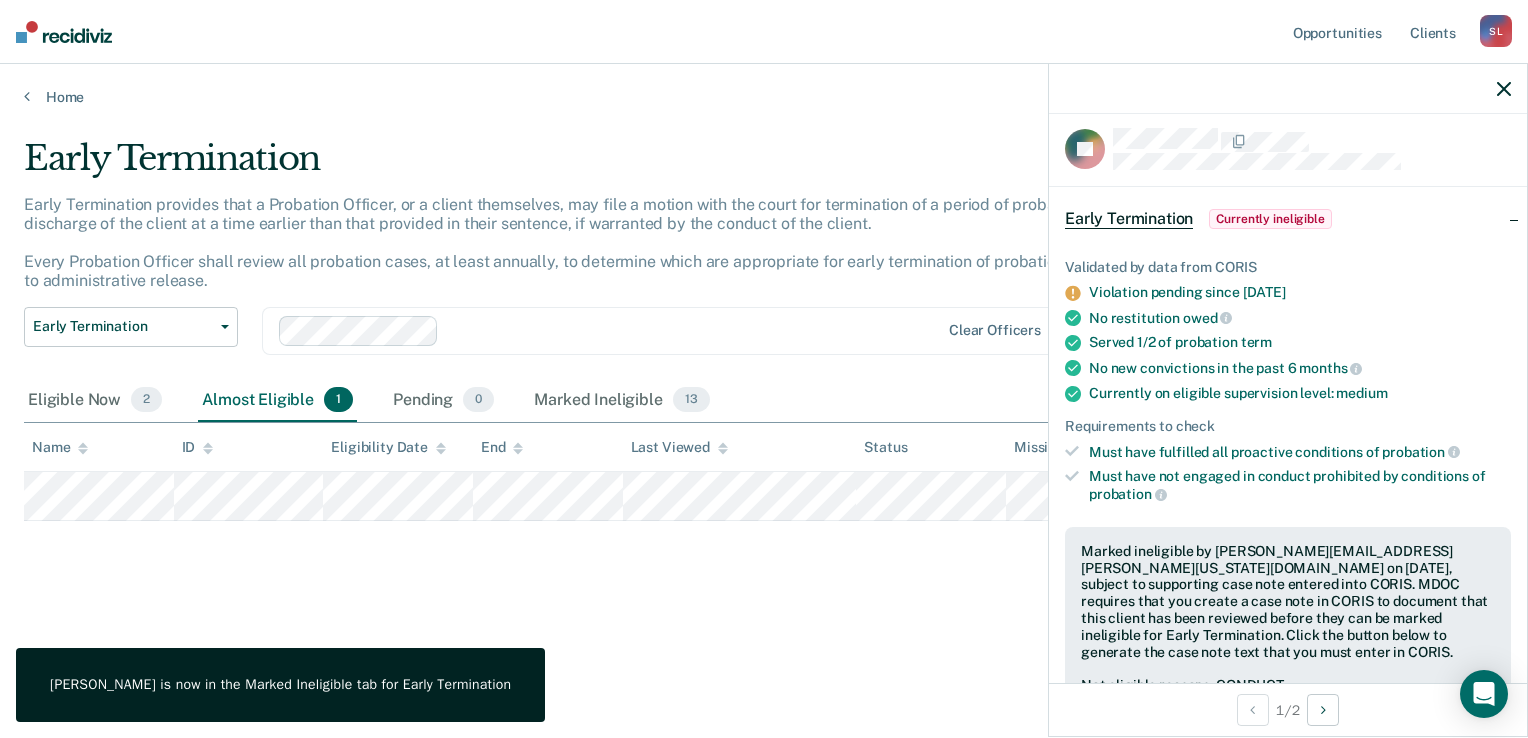 click 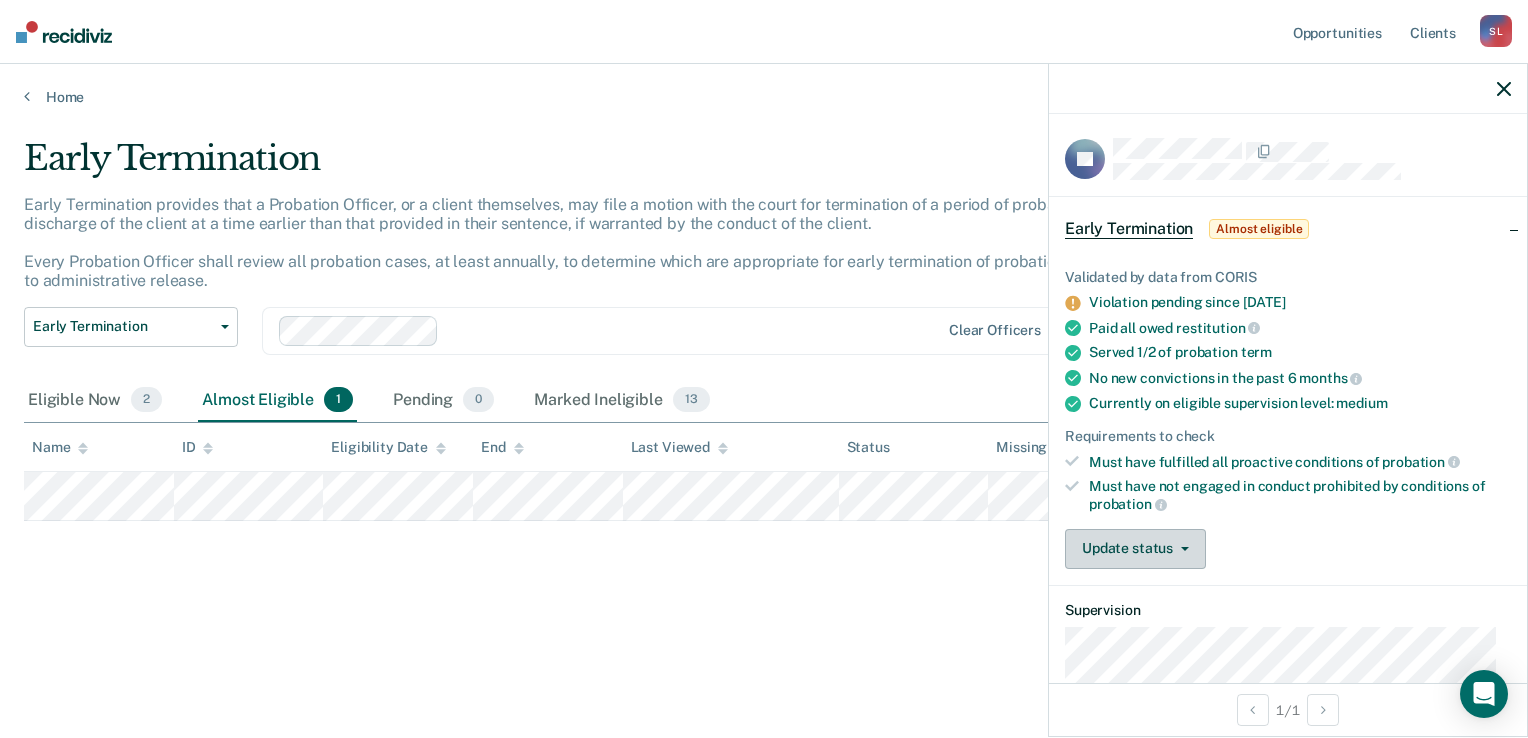 click on "Update status" at bounding box center [1135, 549] 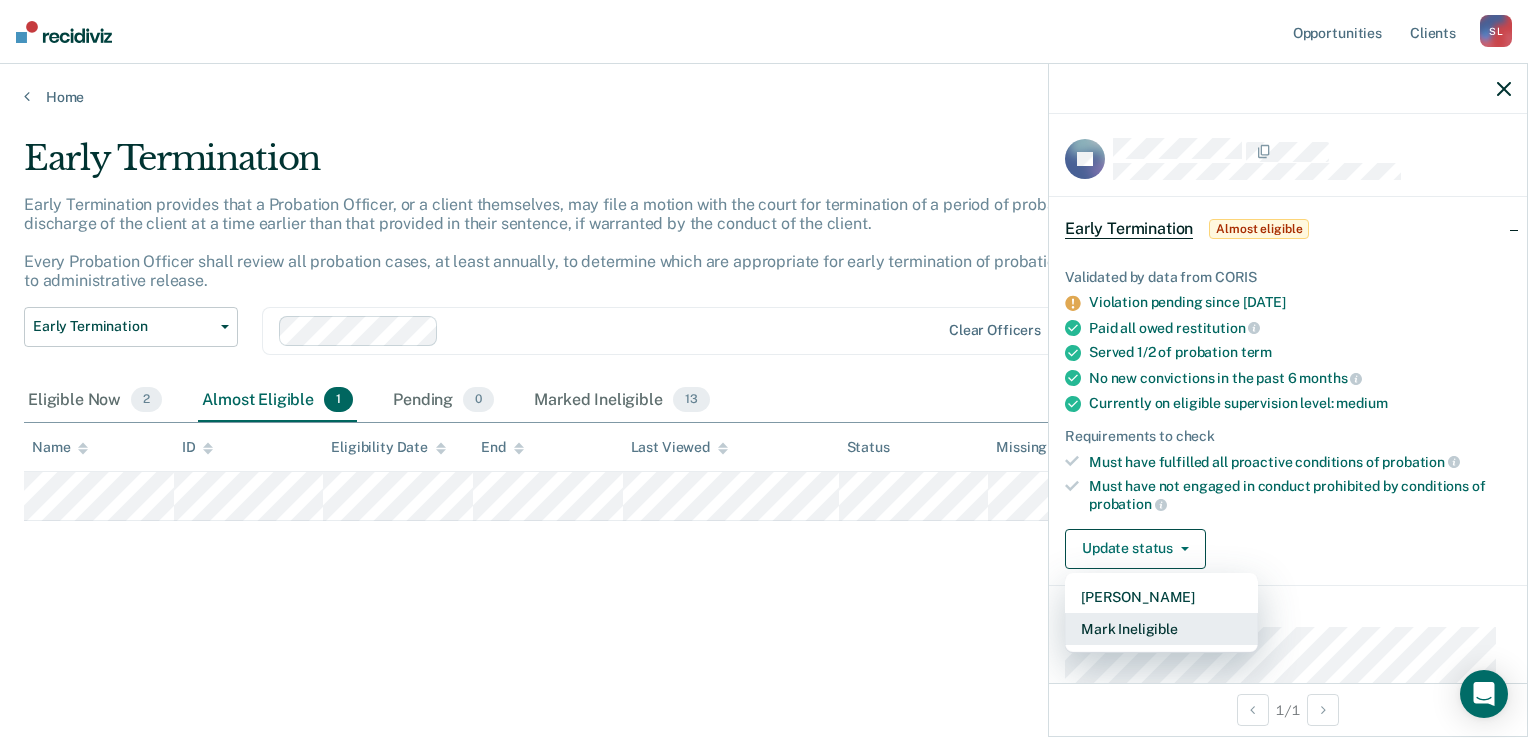 click on "Mark Ineligible" at bounding box center (1161, 629) 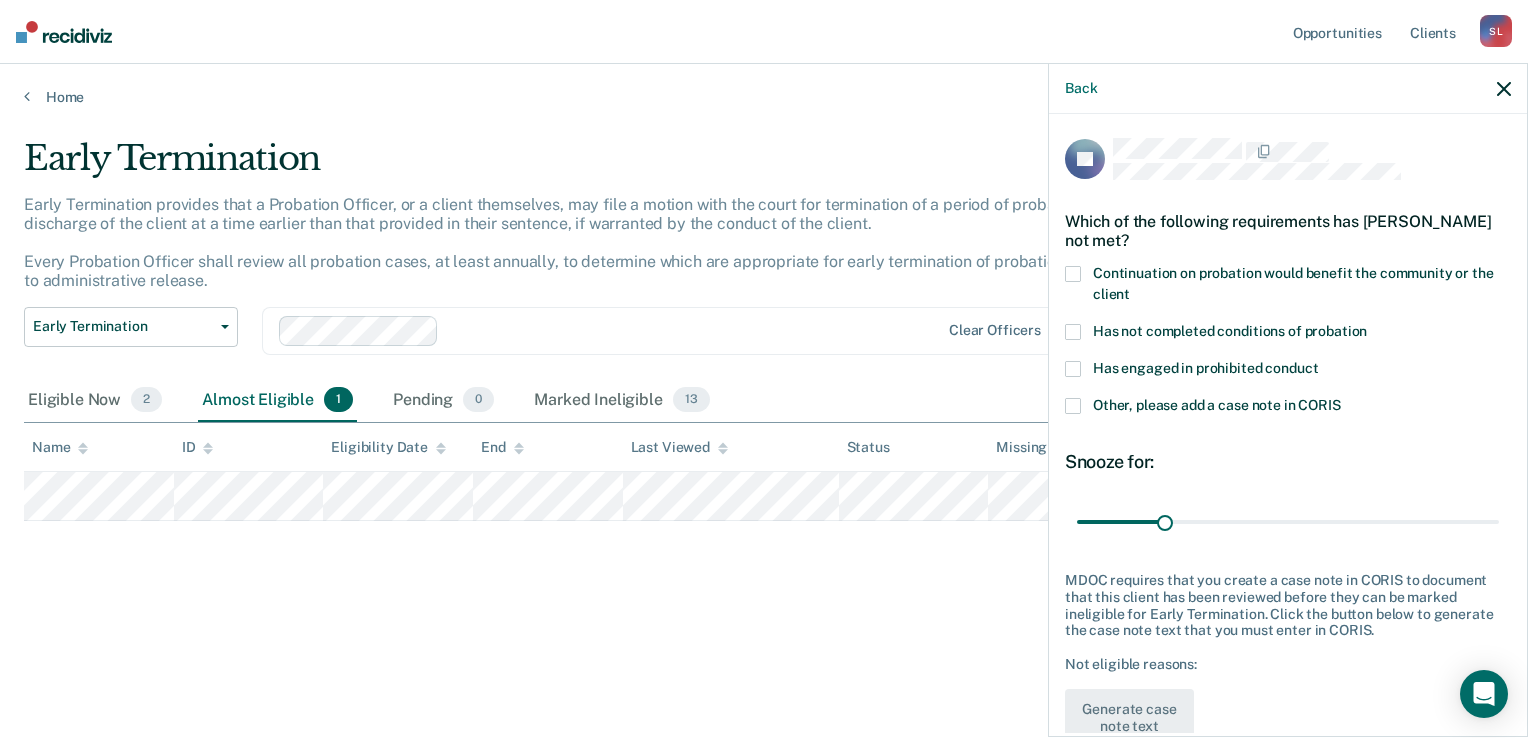 click at bounding box center (1073, 332) 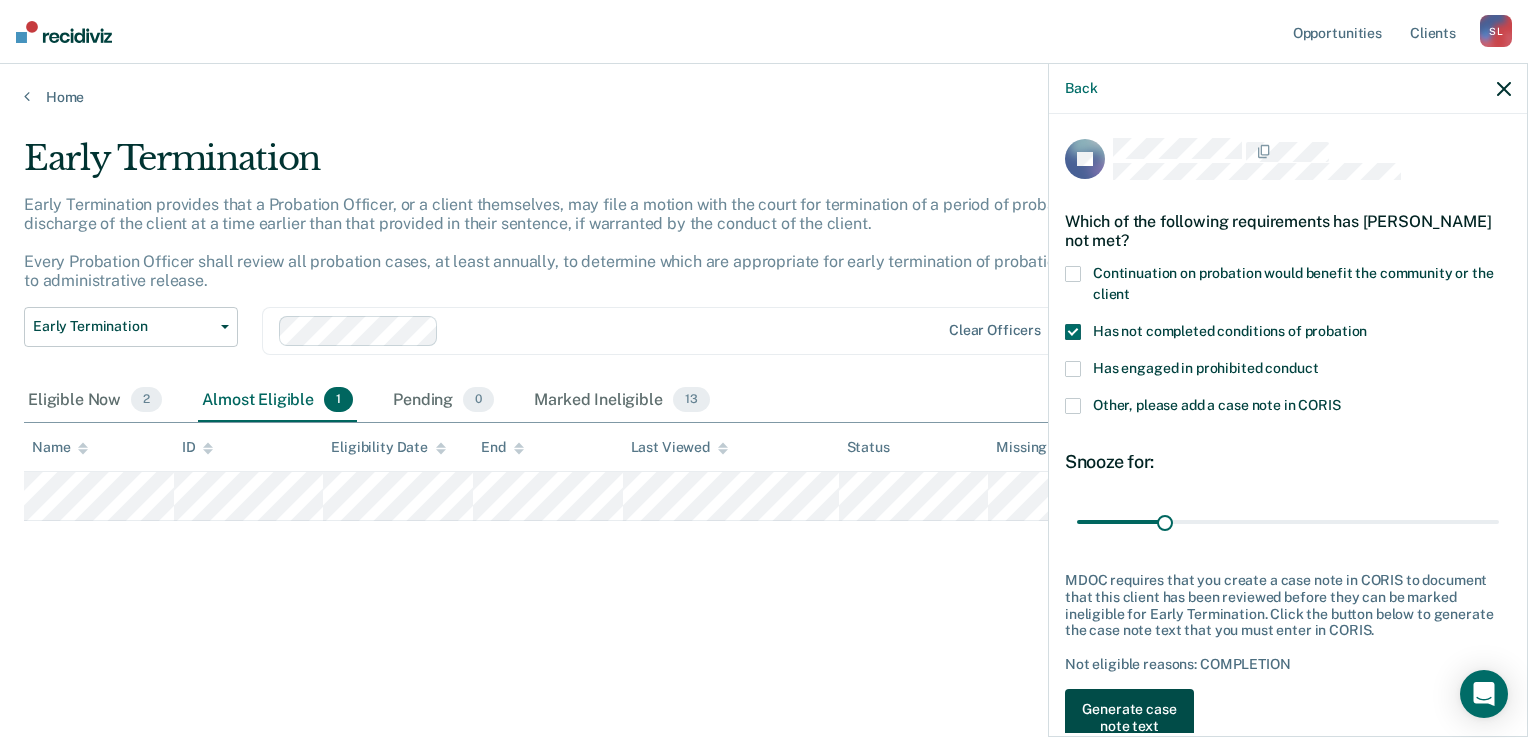 click on "Generate case note text" at bounding box center (1129, 718) 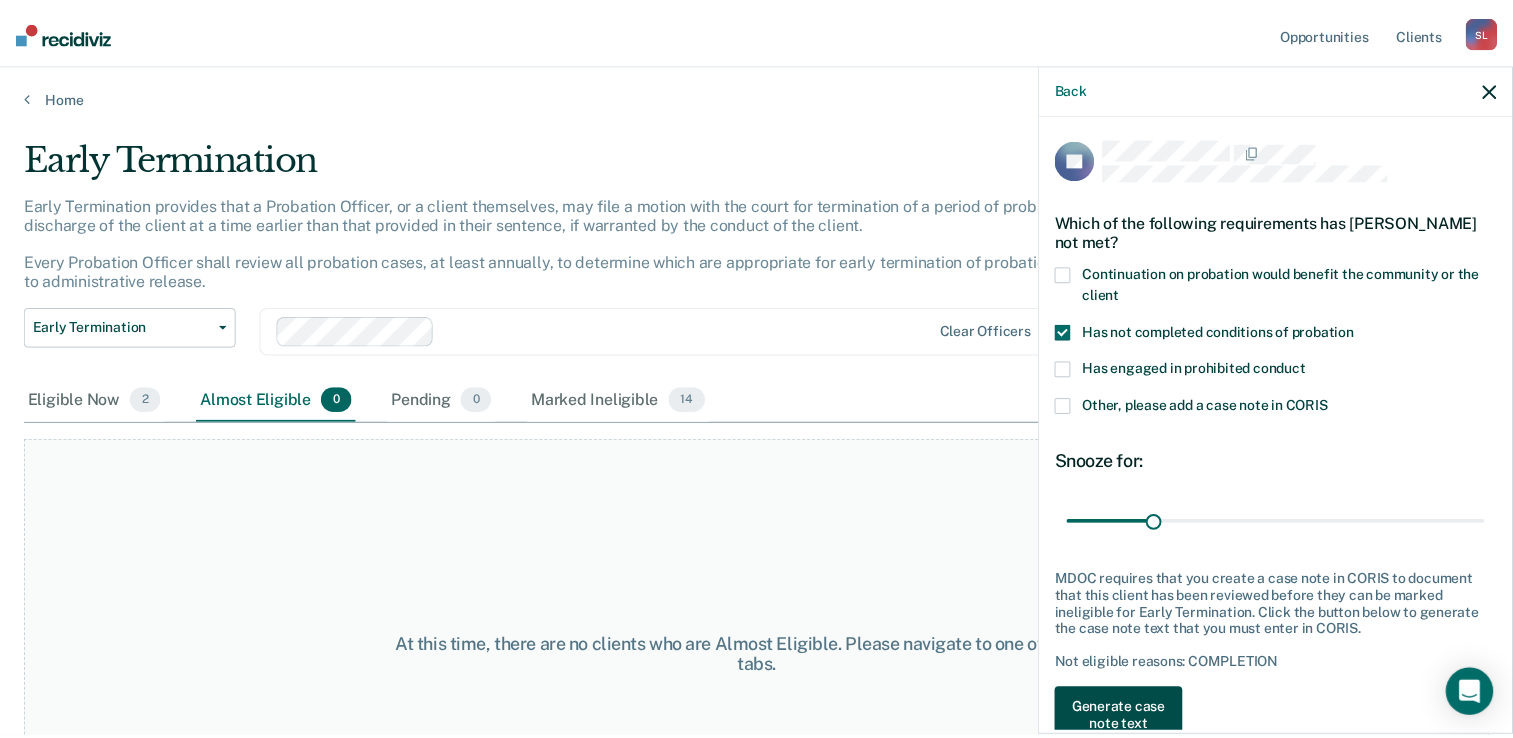 scroll, scrollTop: 10, scrollLeft: 0, axis: vertical 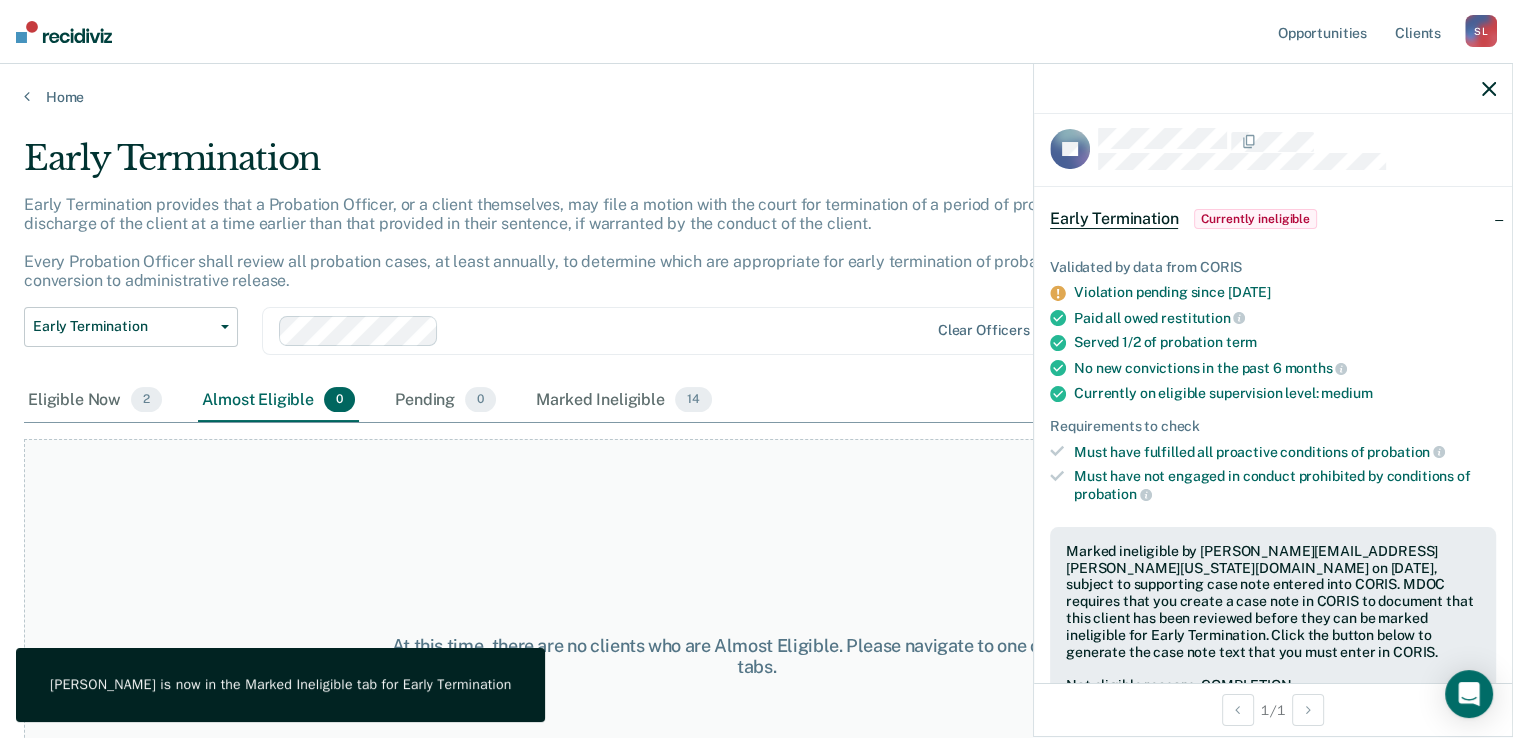 click 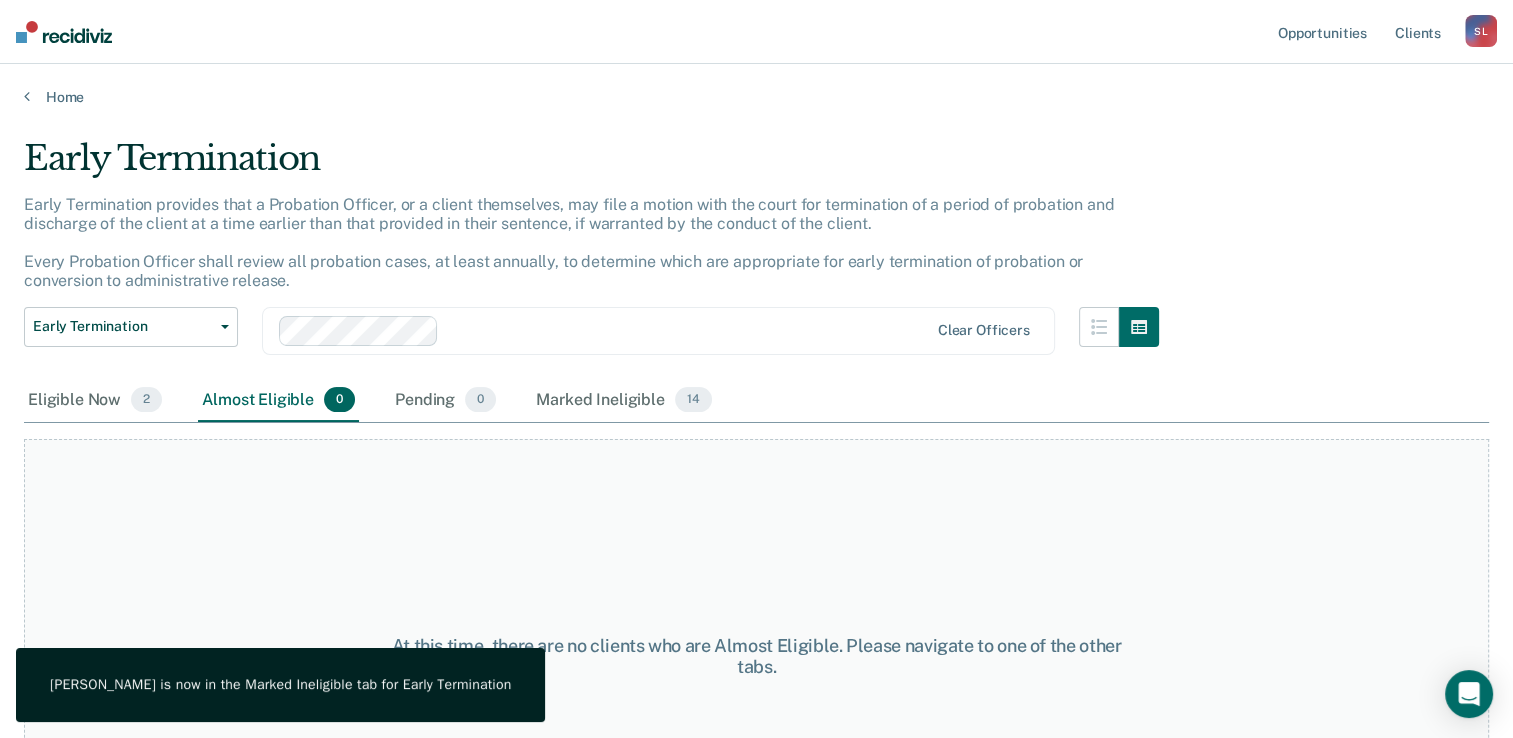 click on "S L" at bounding box center [1481, 31] 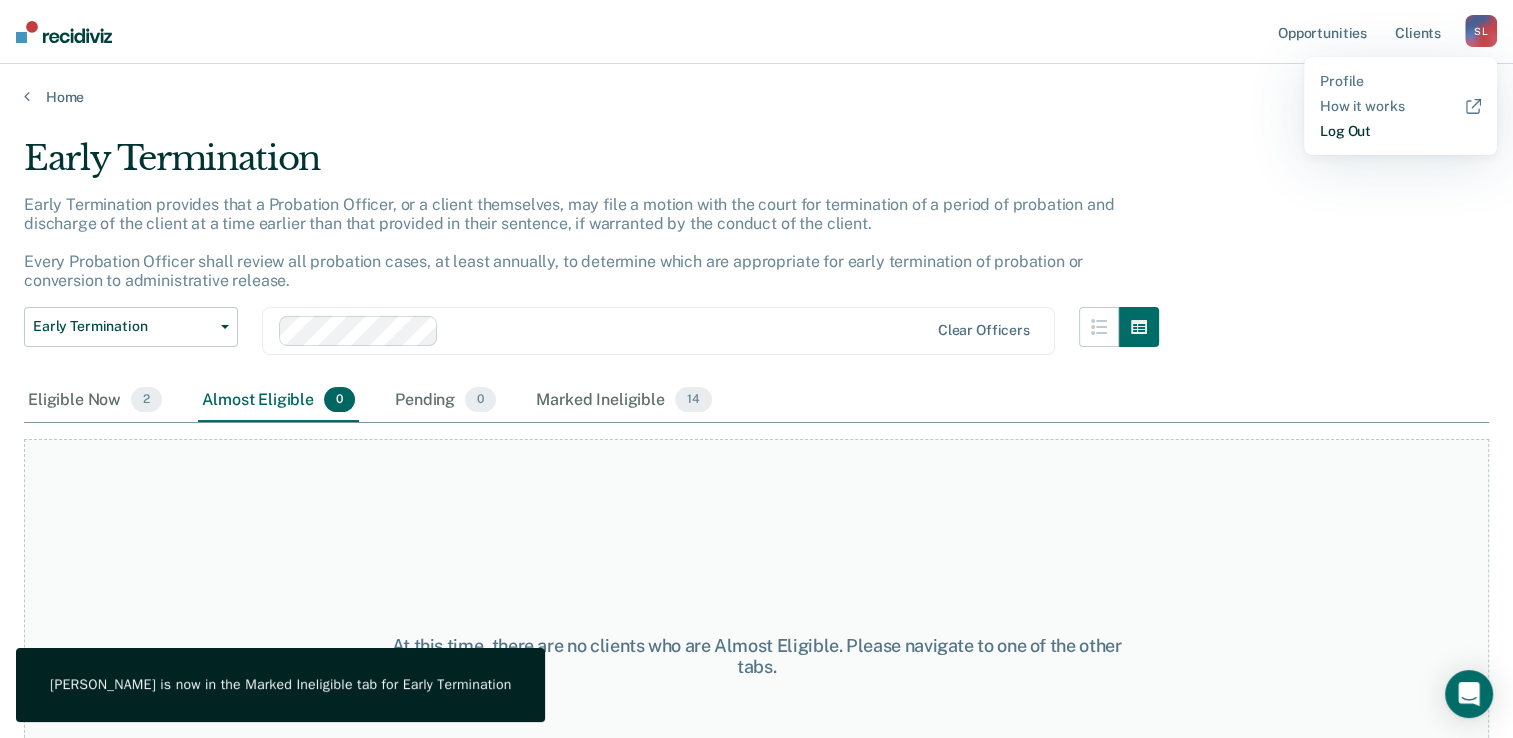 click on "Log Out" at bounding box center [1400, 131] 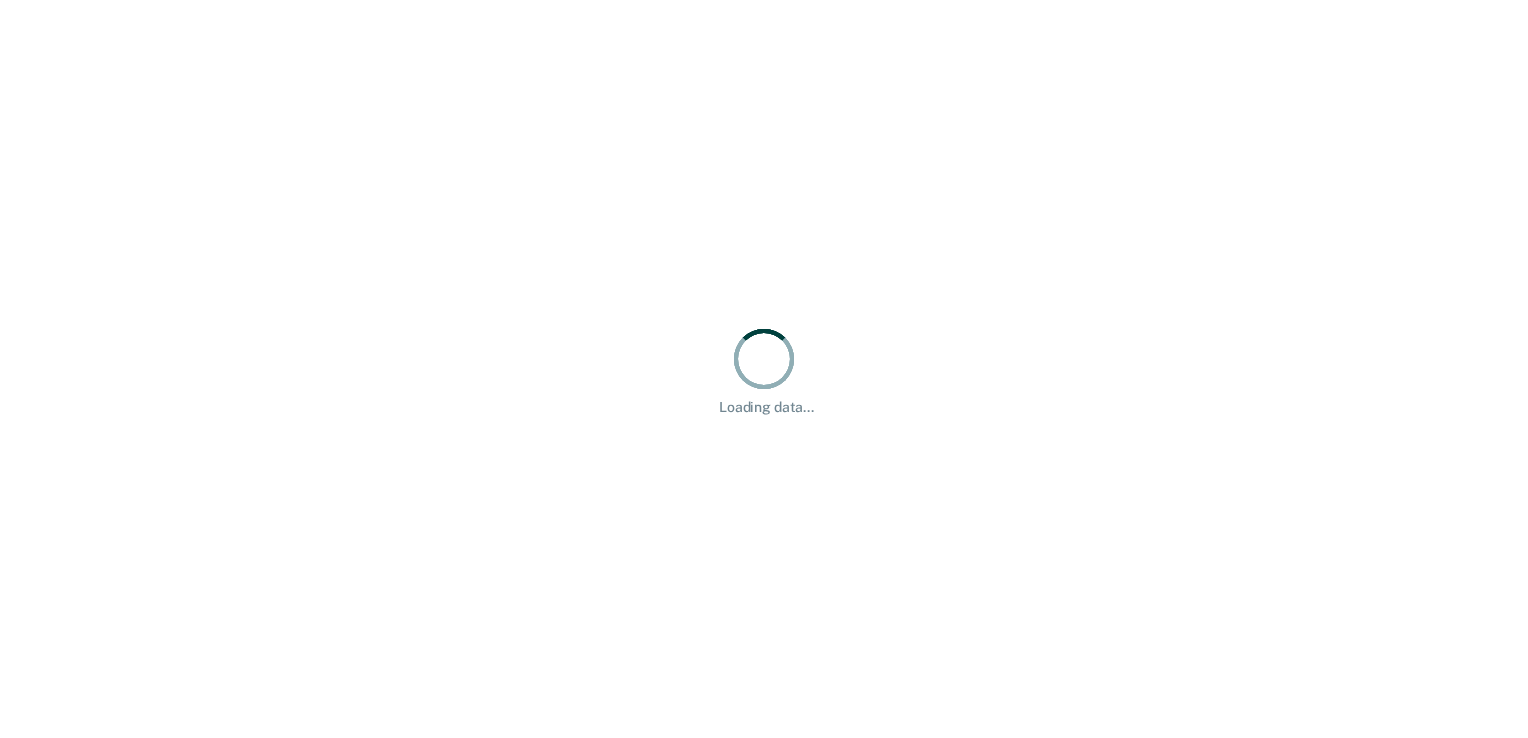 scroll, scrollTop: 0, scrollLeft: 0, axis: both 